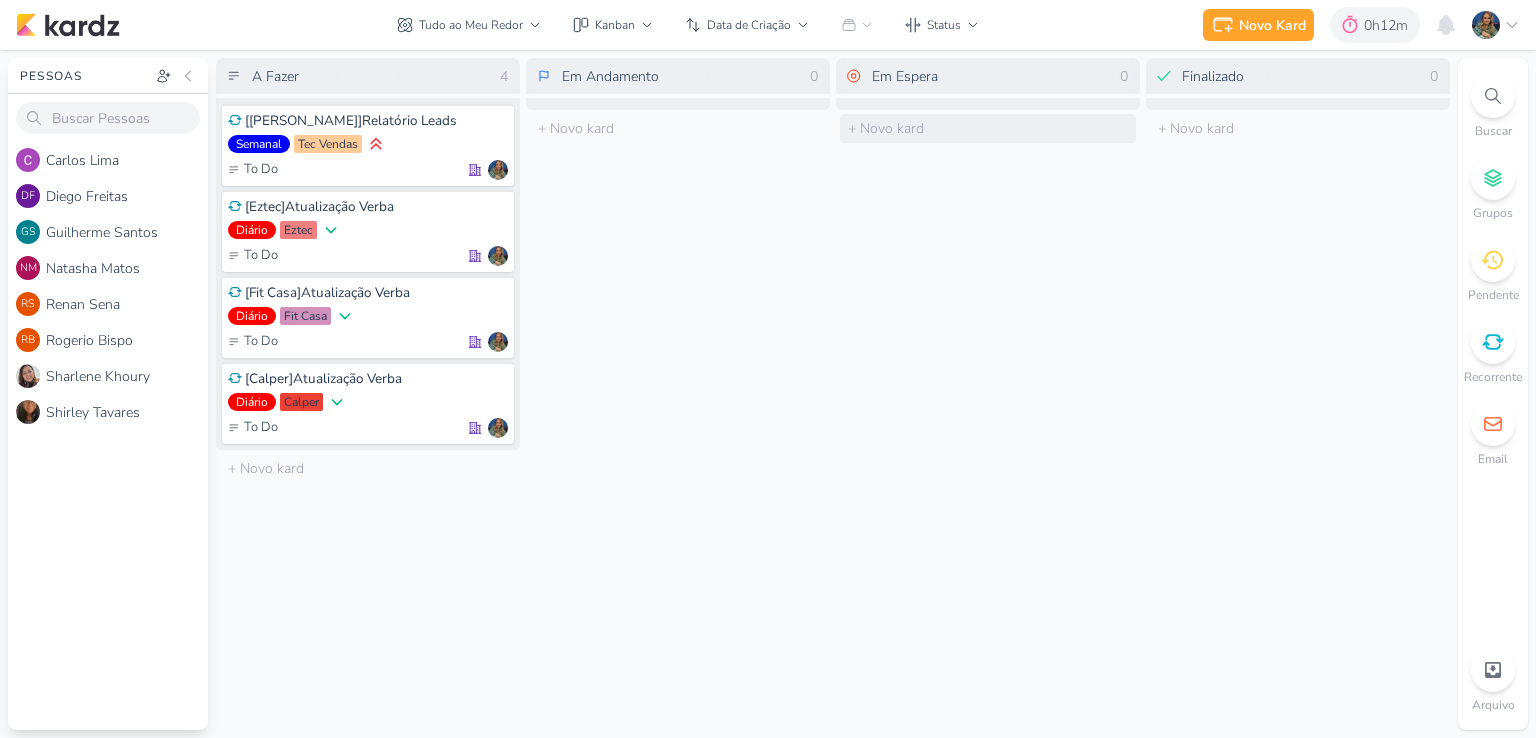 scroll, scrollTop: 0, scrollLeft: 0, axis: both 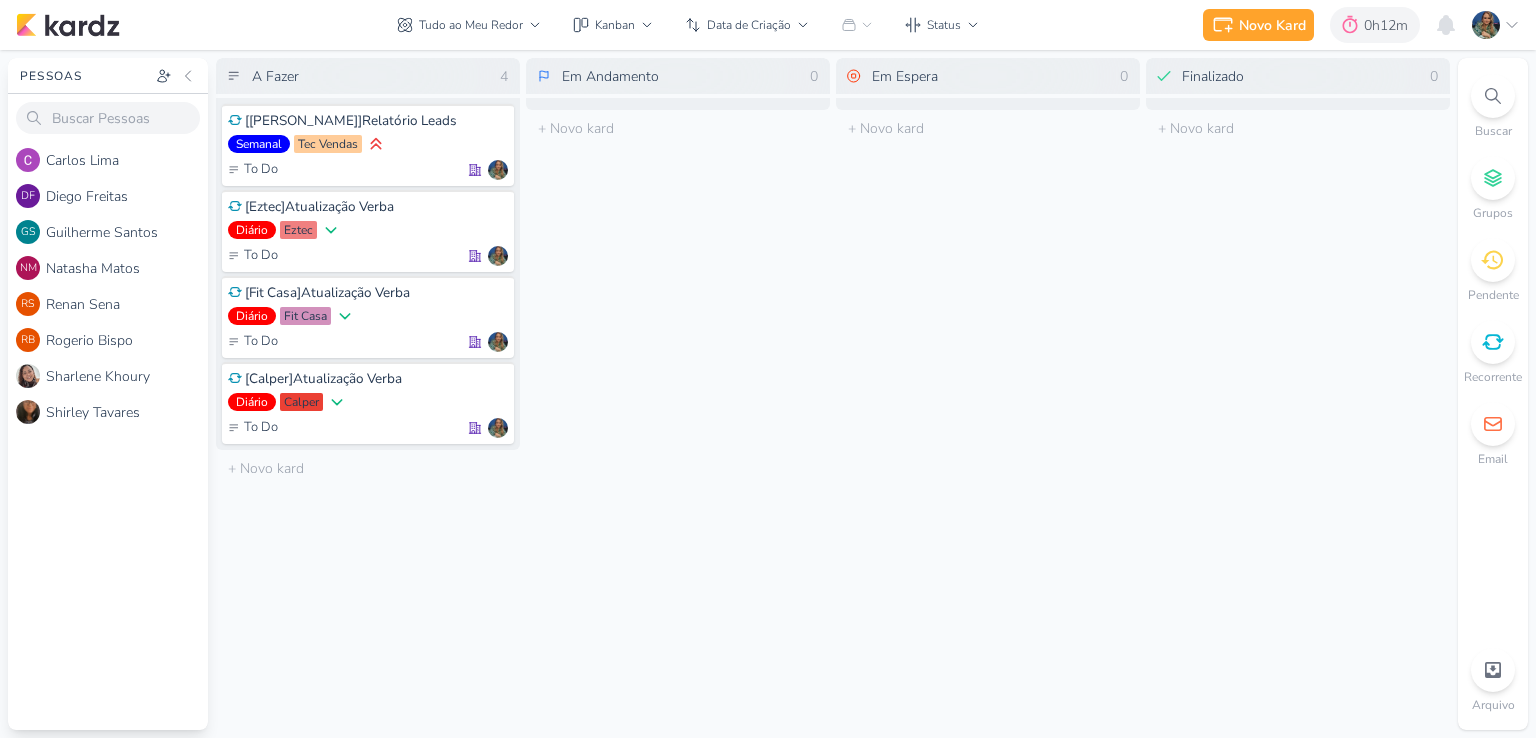 click on "Tudo ao Meu Redor
visão
Caixa de Entrada
A caixa de entrada mostra todos os kardz que você é o responsável
Enviados
A visão de enviados contém os kardz que você criou e designou à outra pessoa
Colaboração" at bounding box center (688, 25) 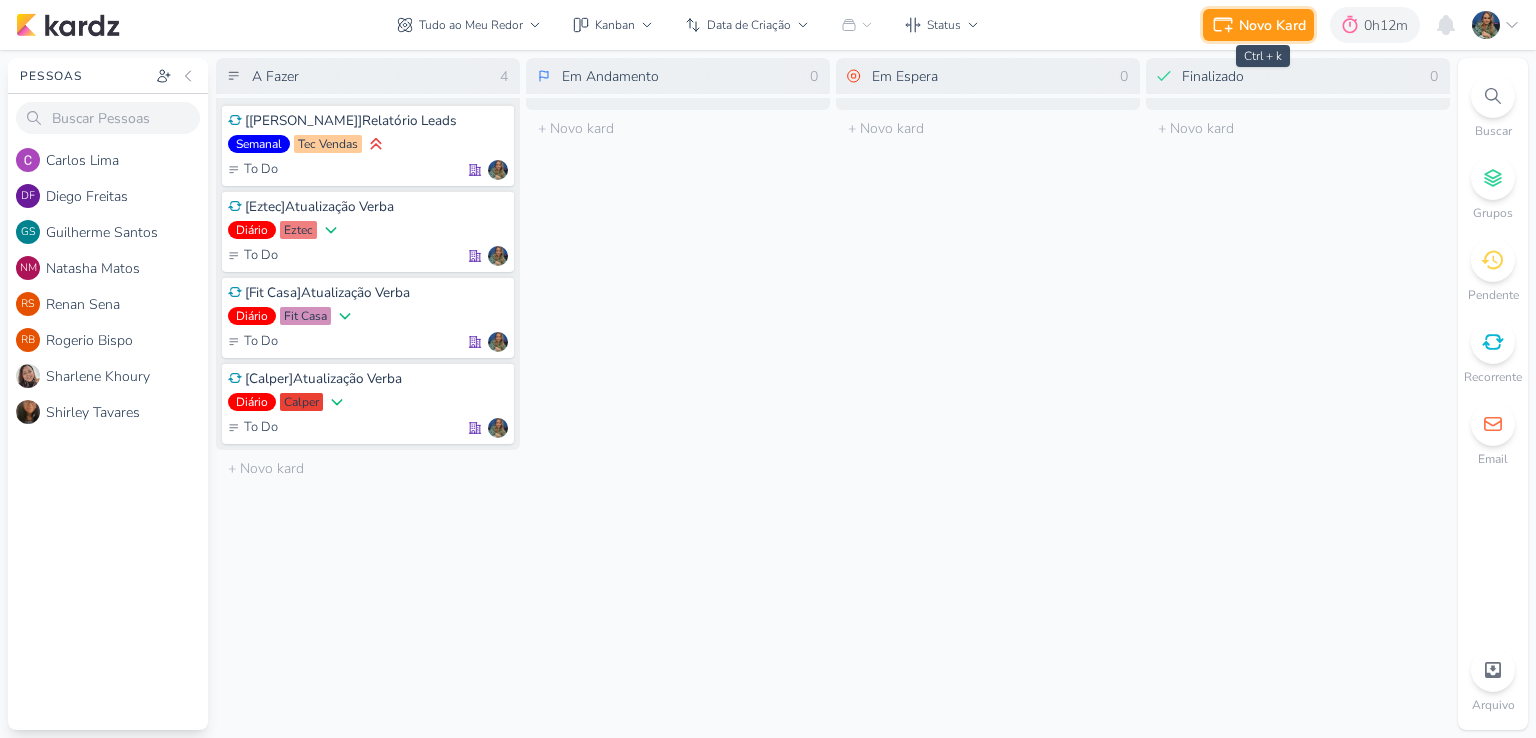 click on "Novo Kard" at bounding box center (1272, 25) 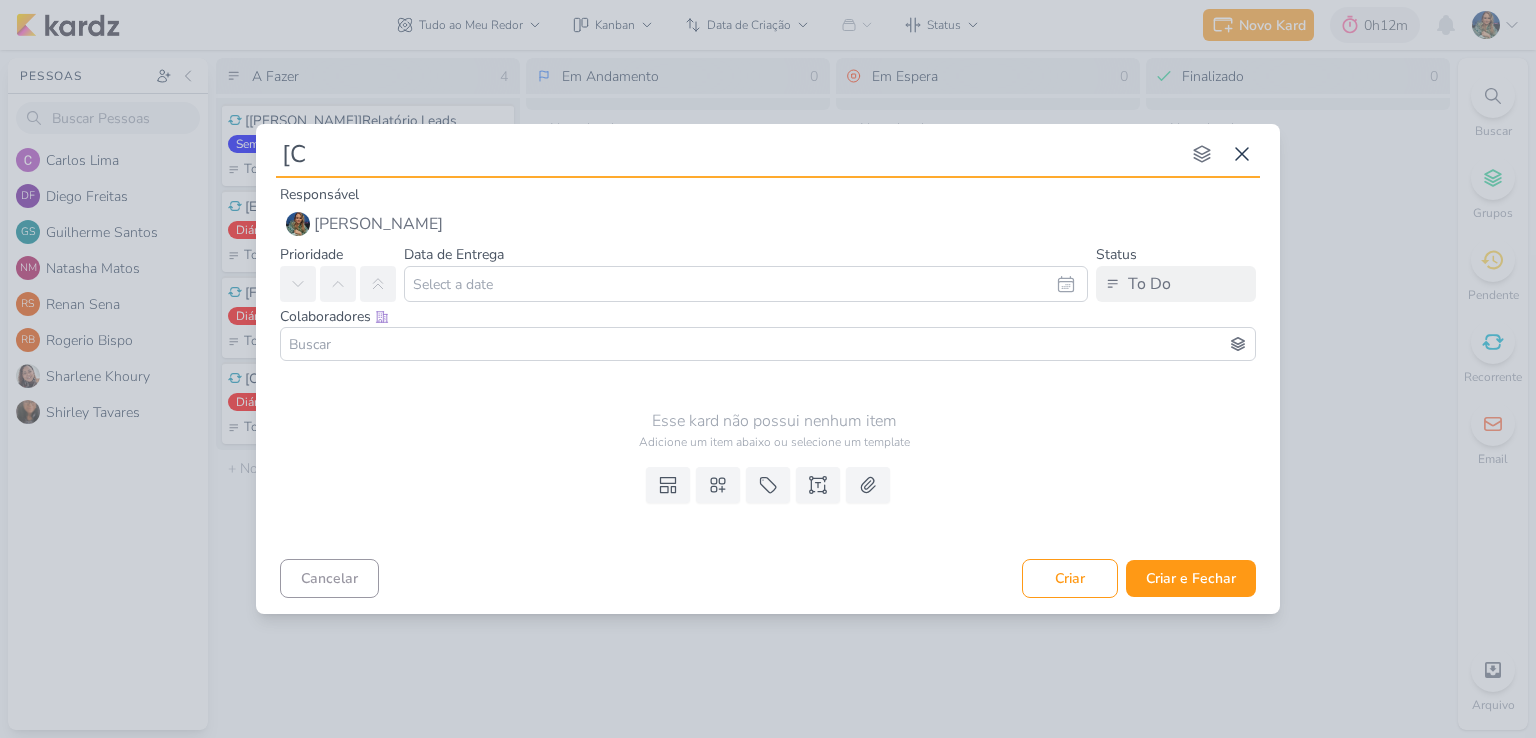 type on "[CA" 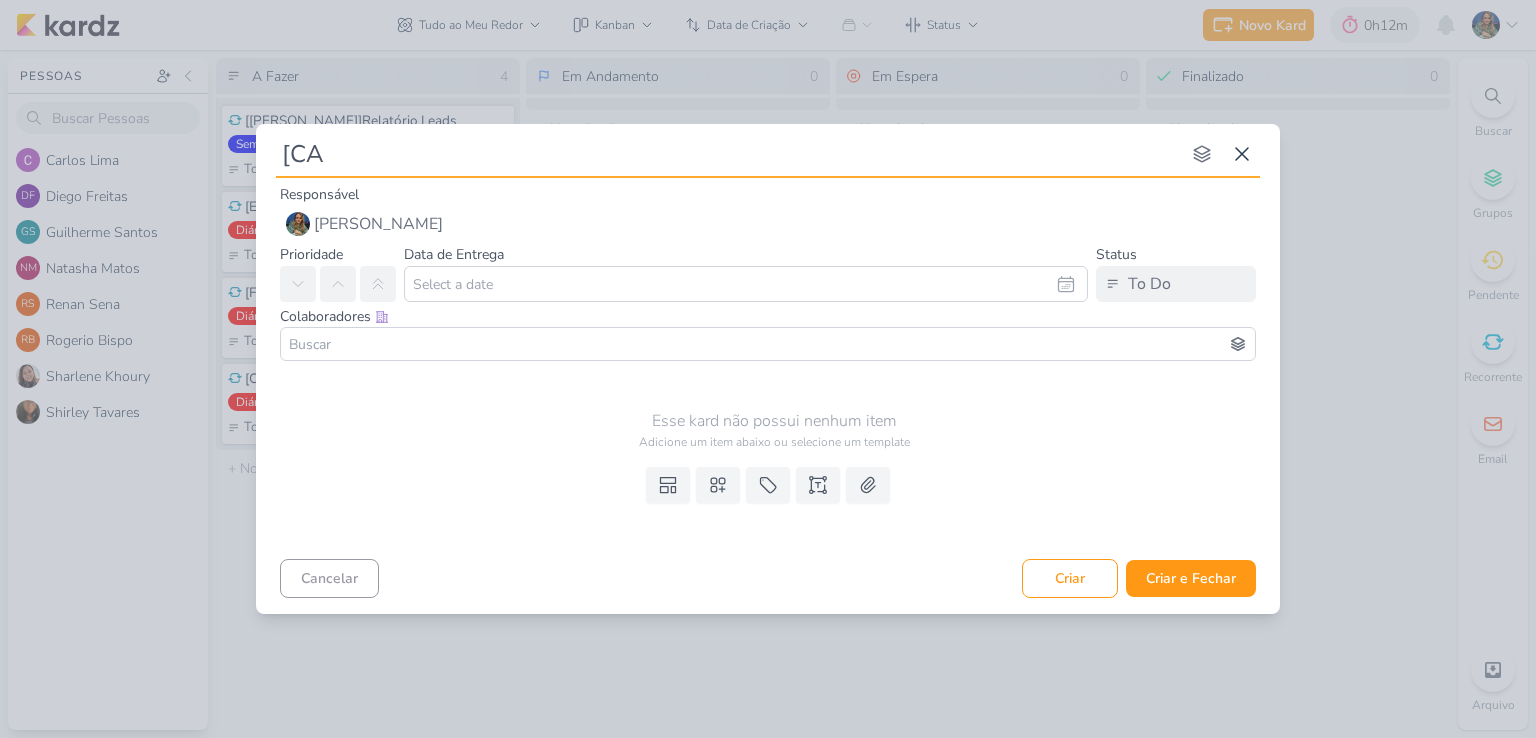 type 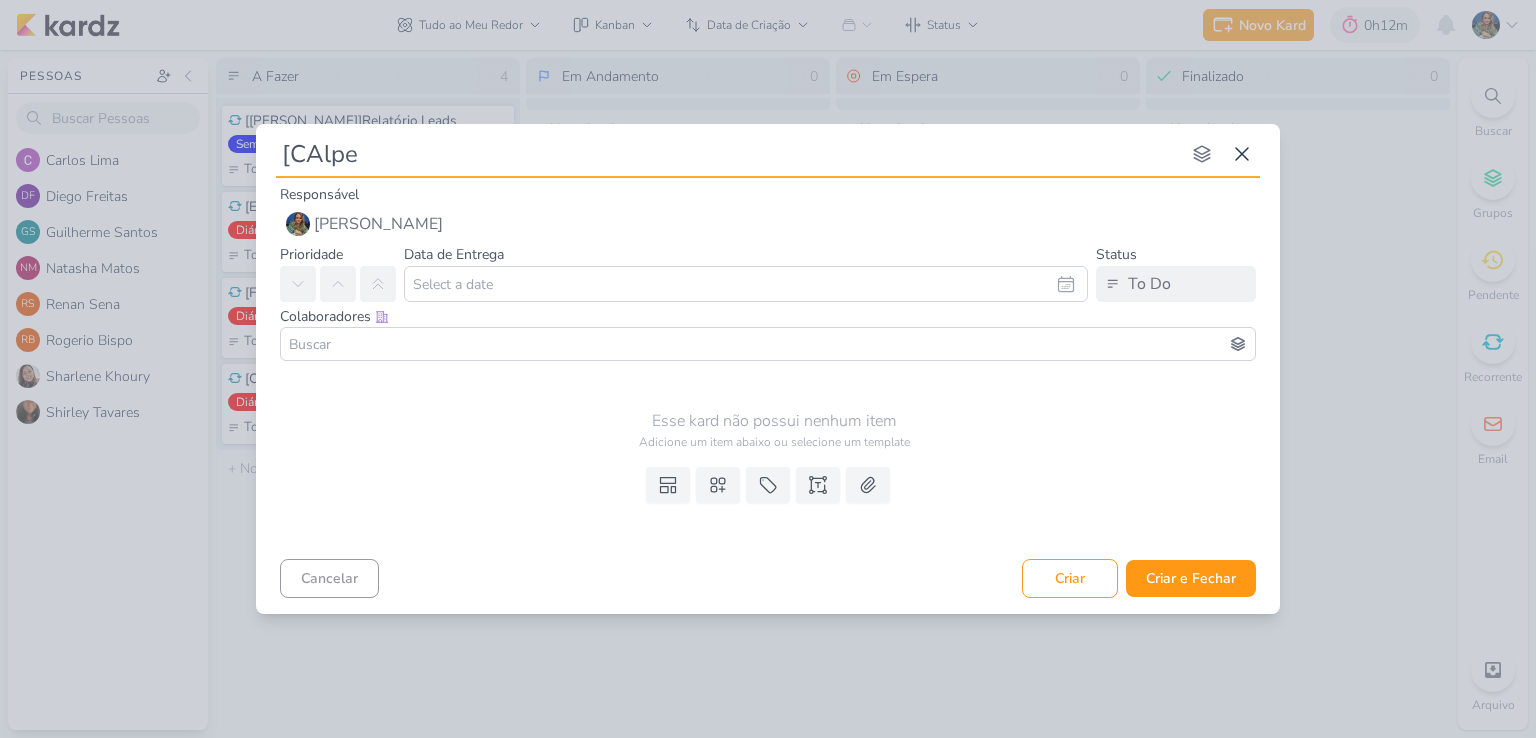 type on "[CAlper" 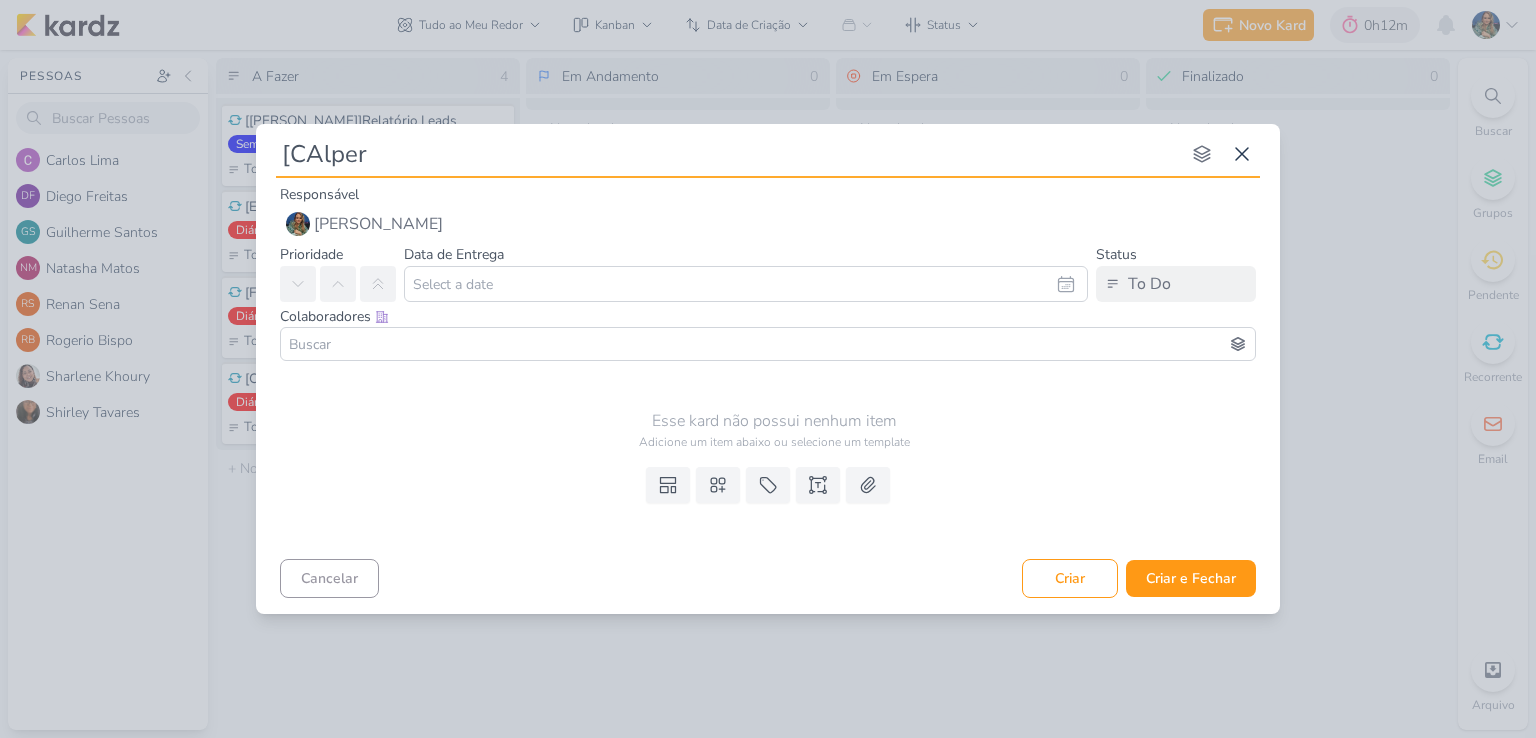 type 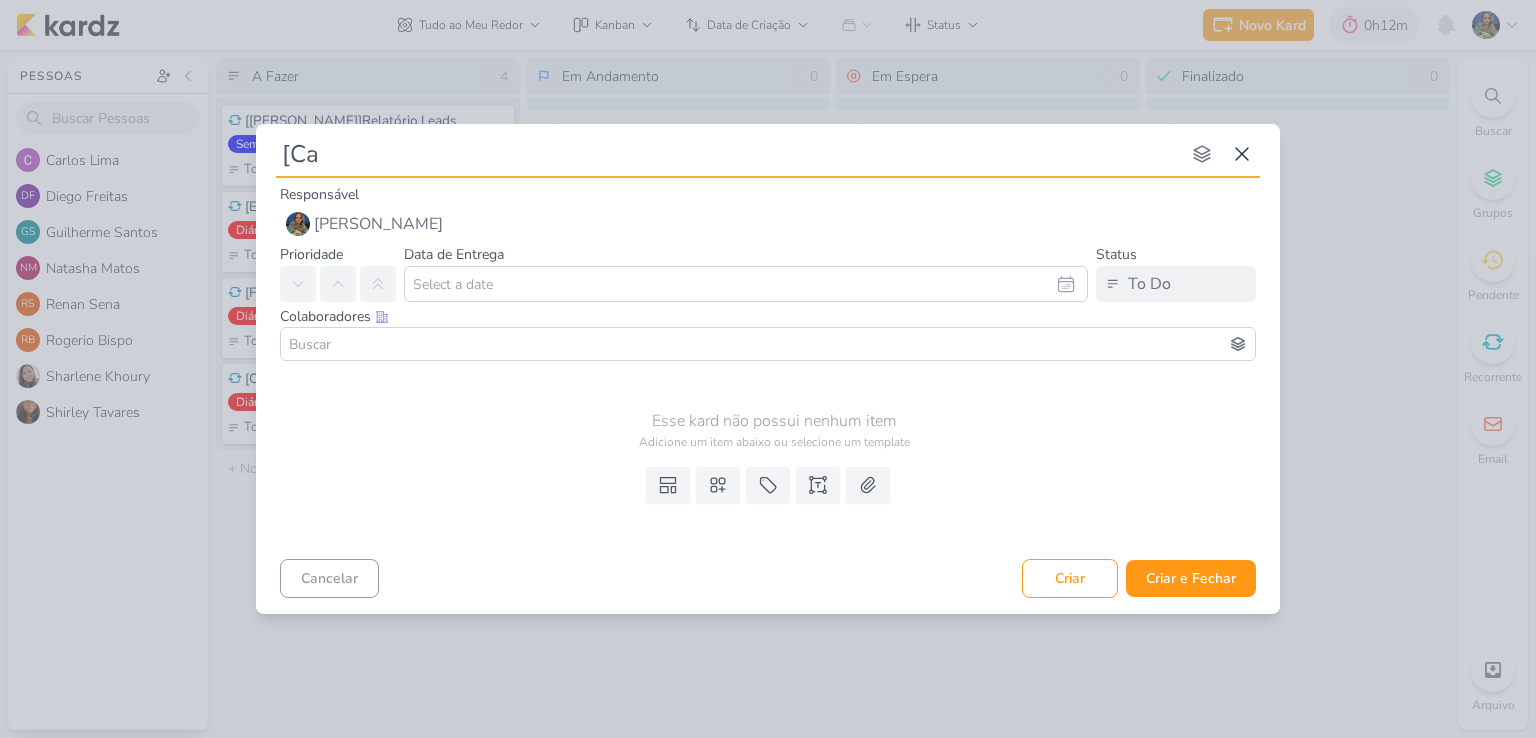 type on "[Cal" 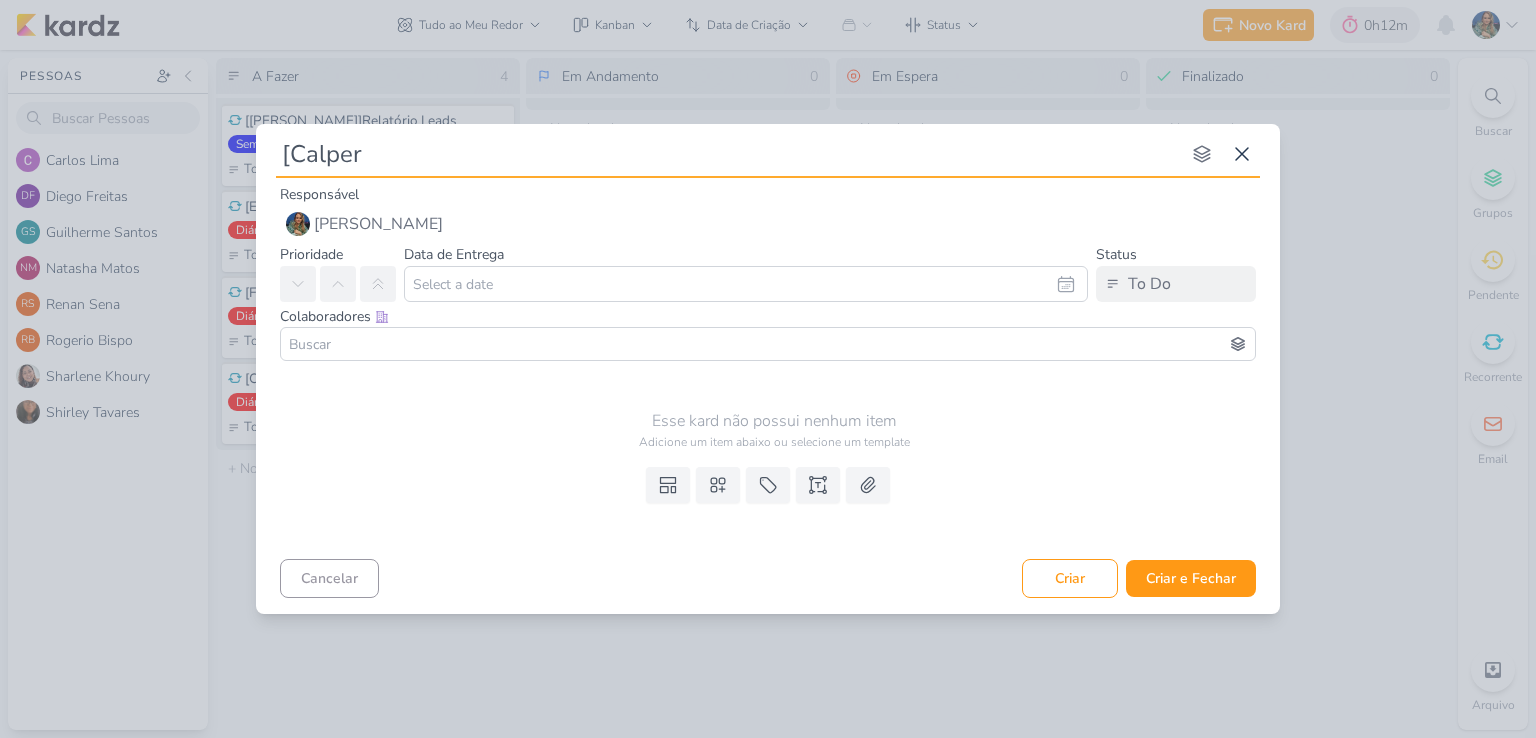 type on "[Calper]" 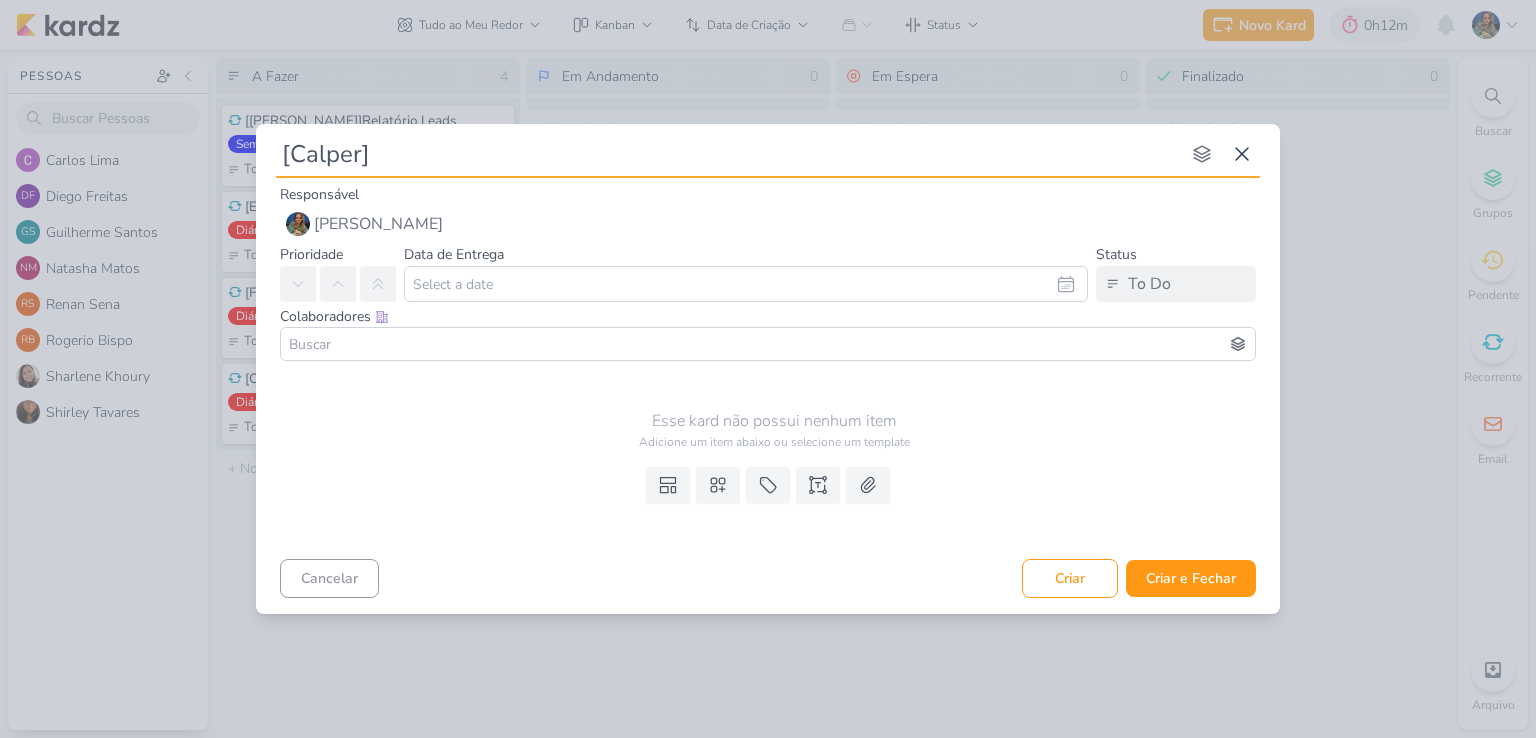 type 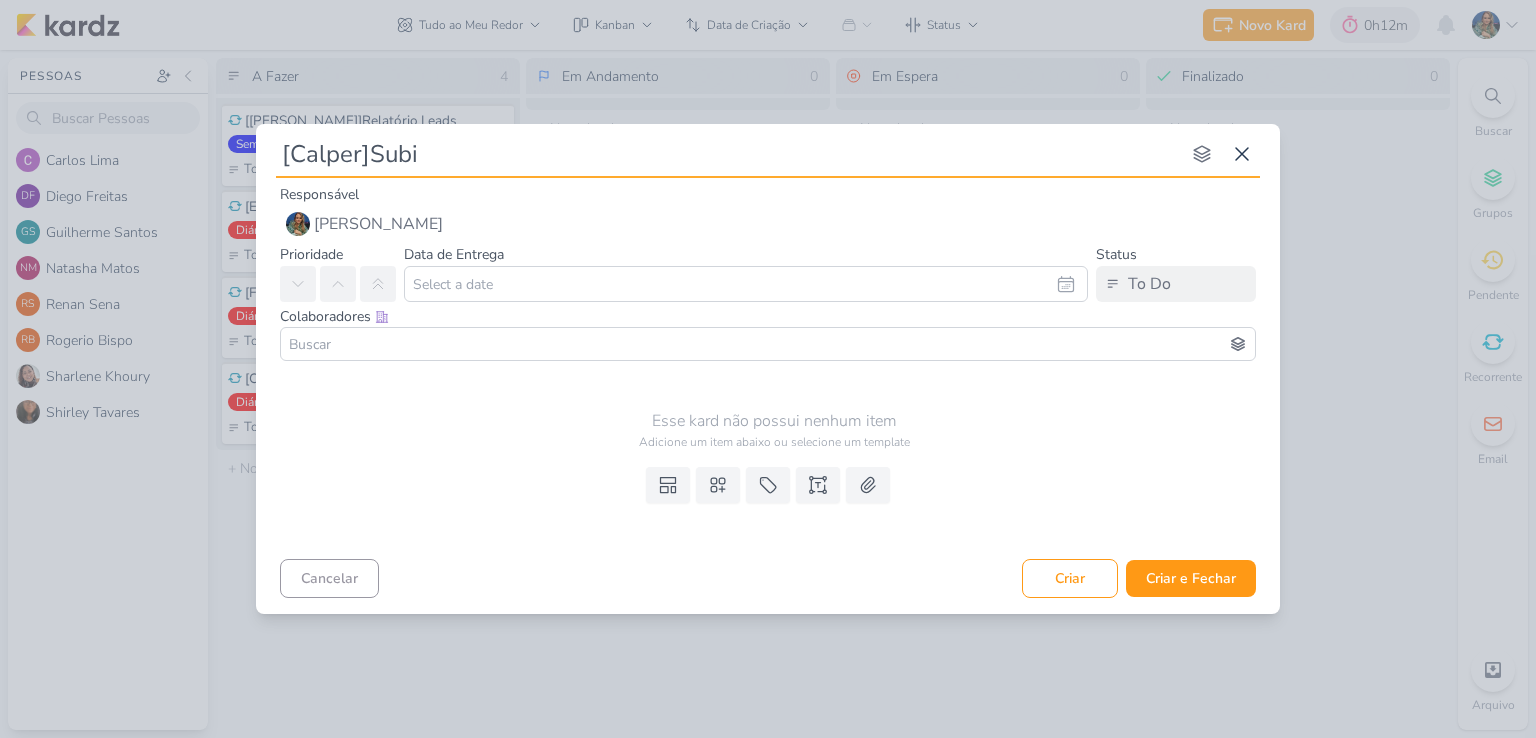 type on "[Calper]Subir" 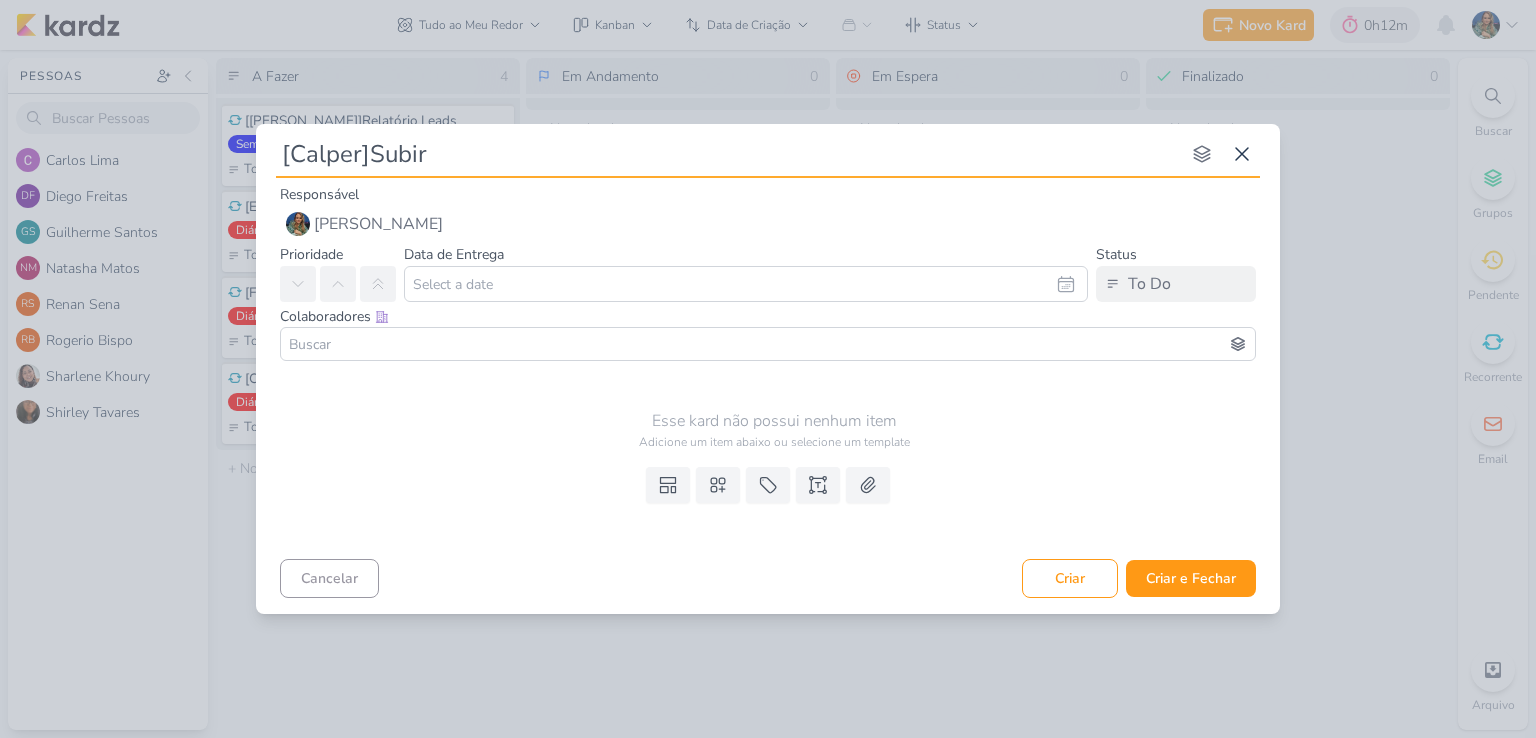 type 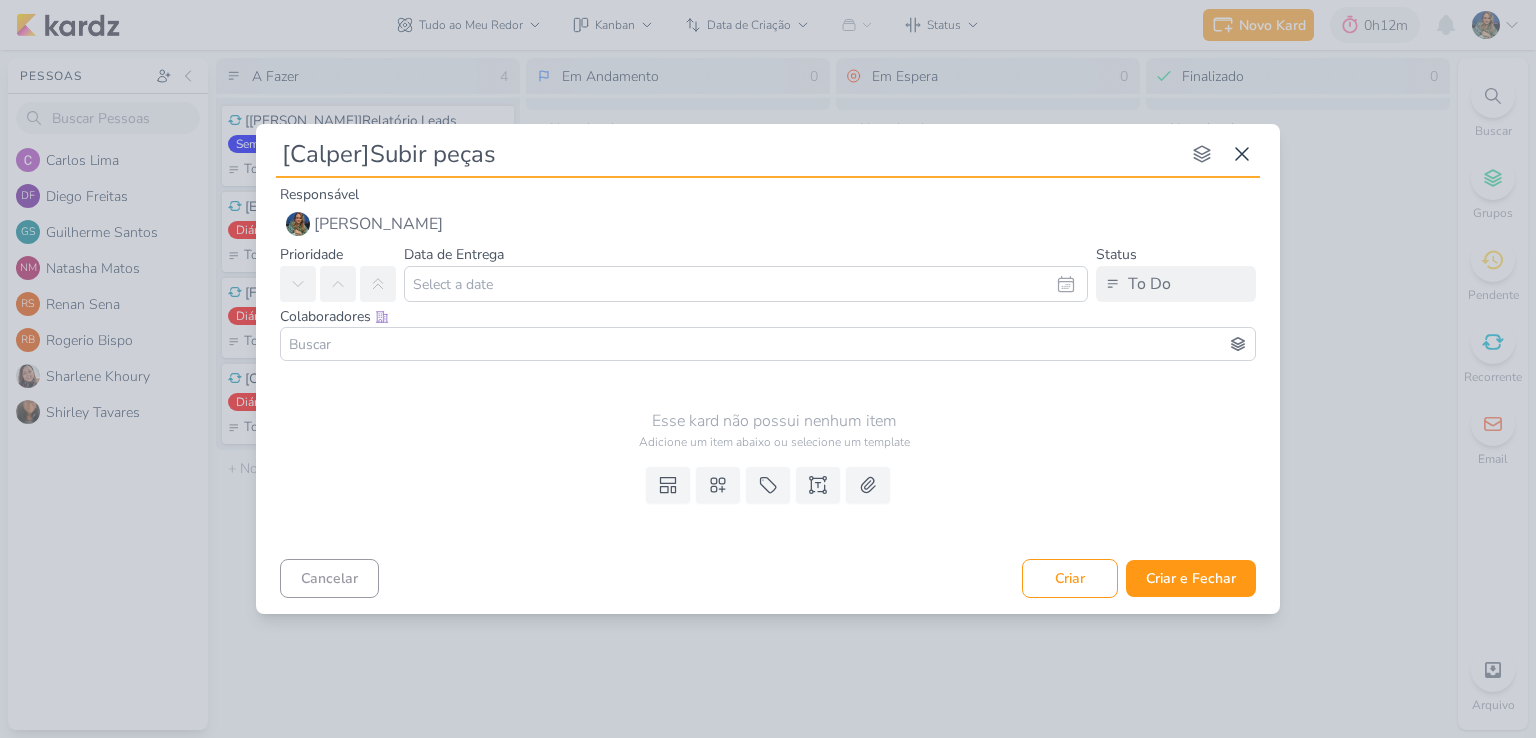 type on "[Calper]Subir peças E" 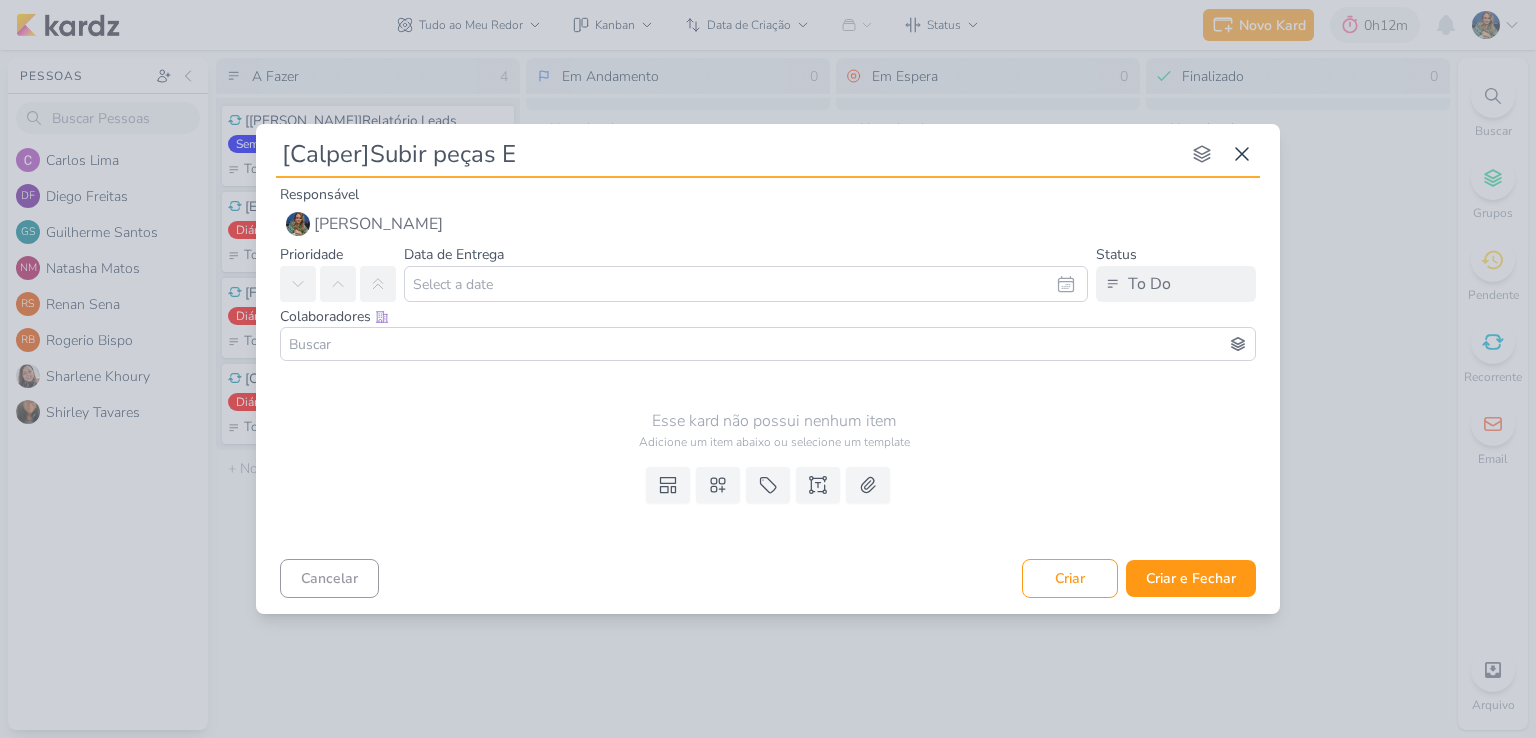 type 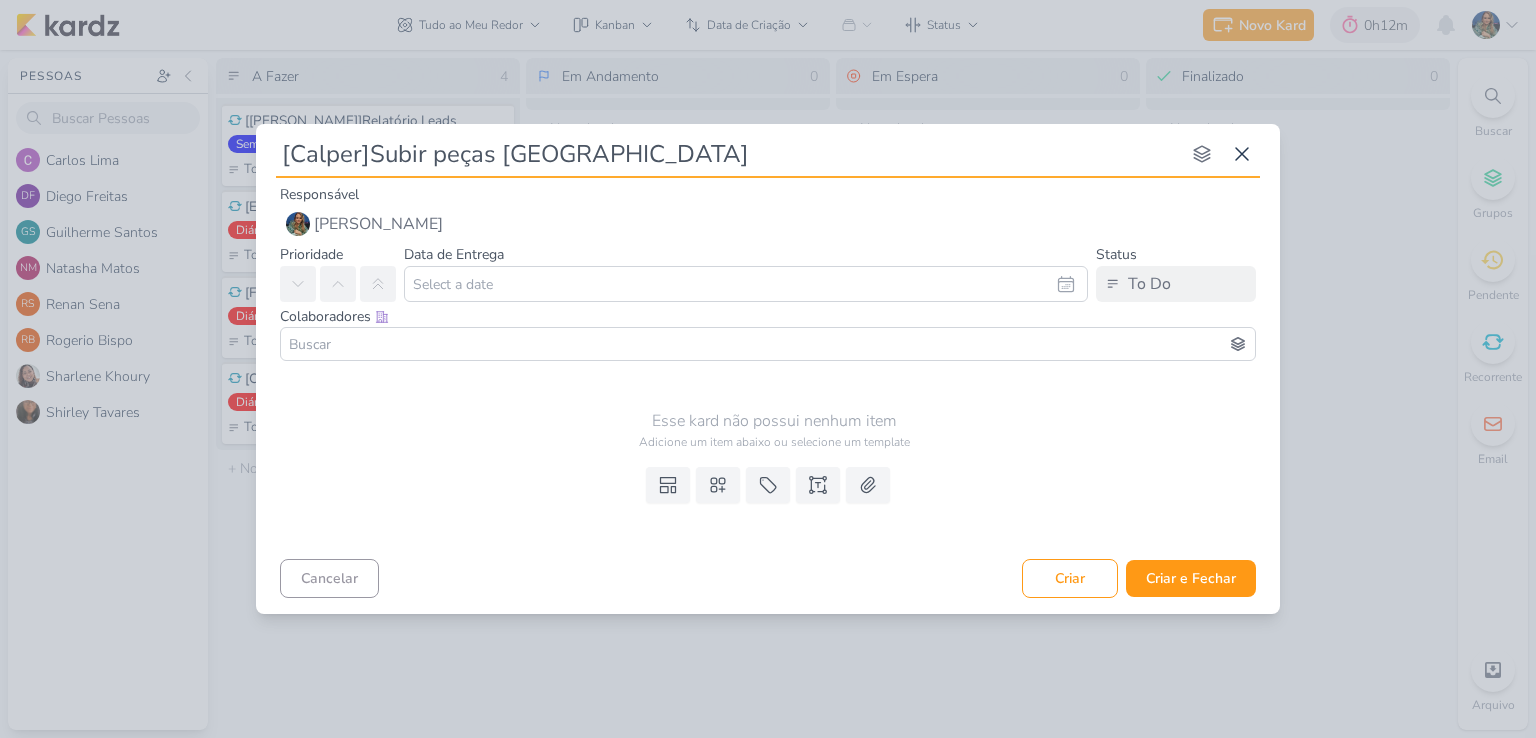 type on "[Calper]Subir peças [GEOGRAPHIC_DATA]" 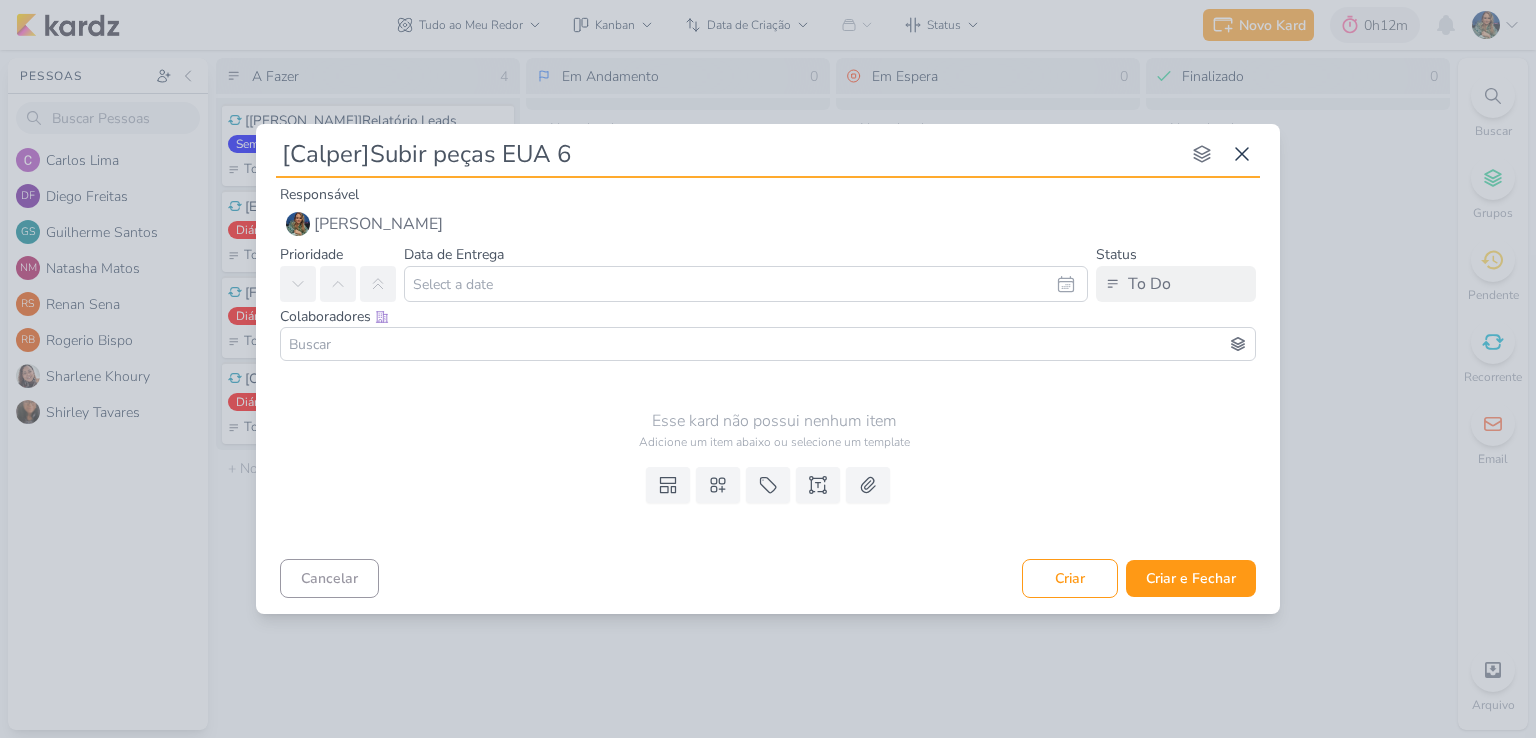type 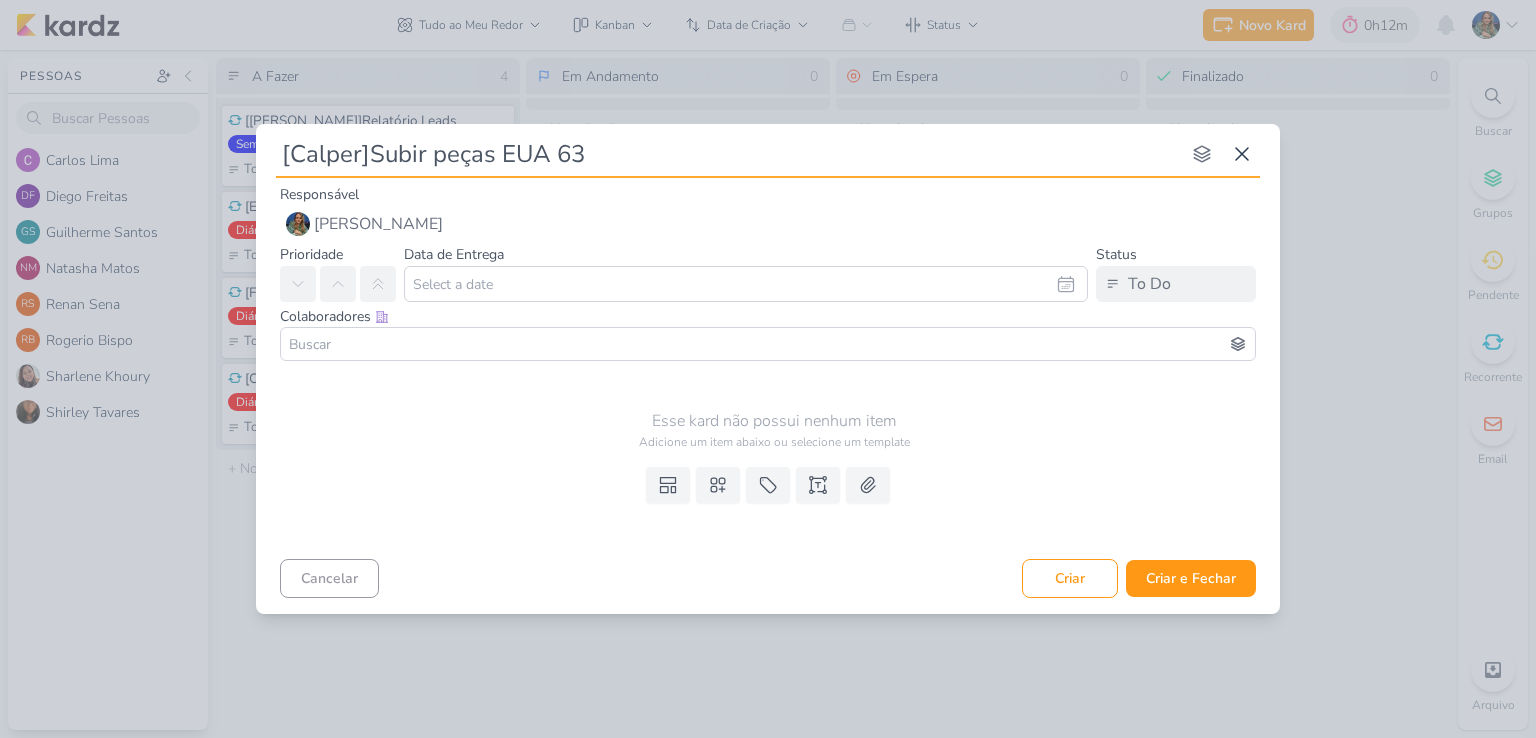 type on "[Calper]Subir peças EUA 63k" 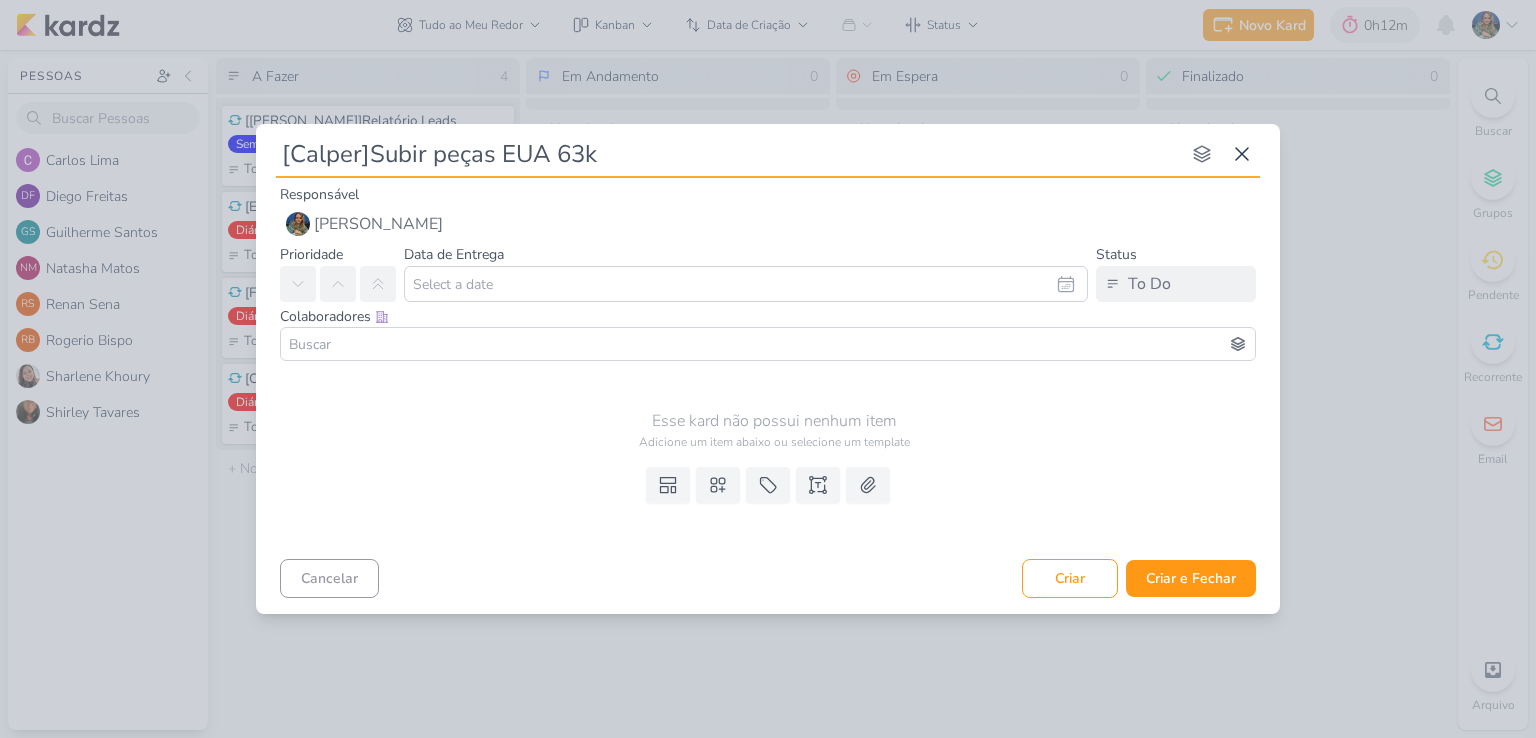 type 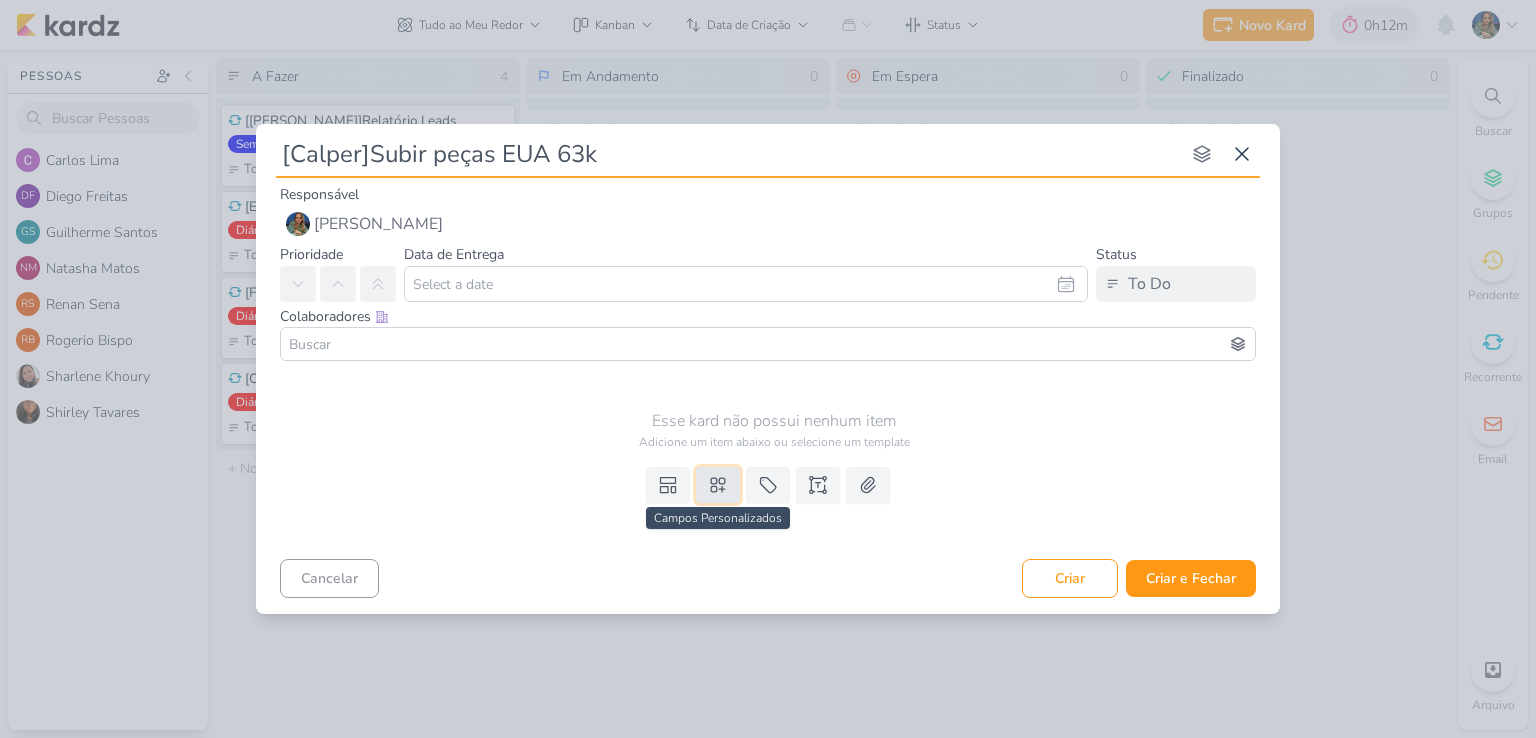 click 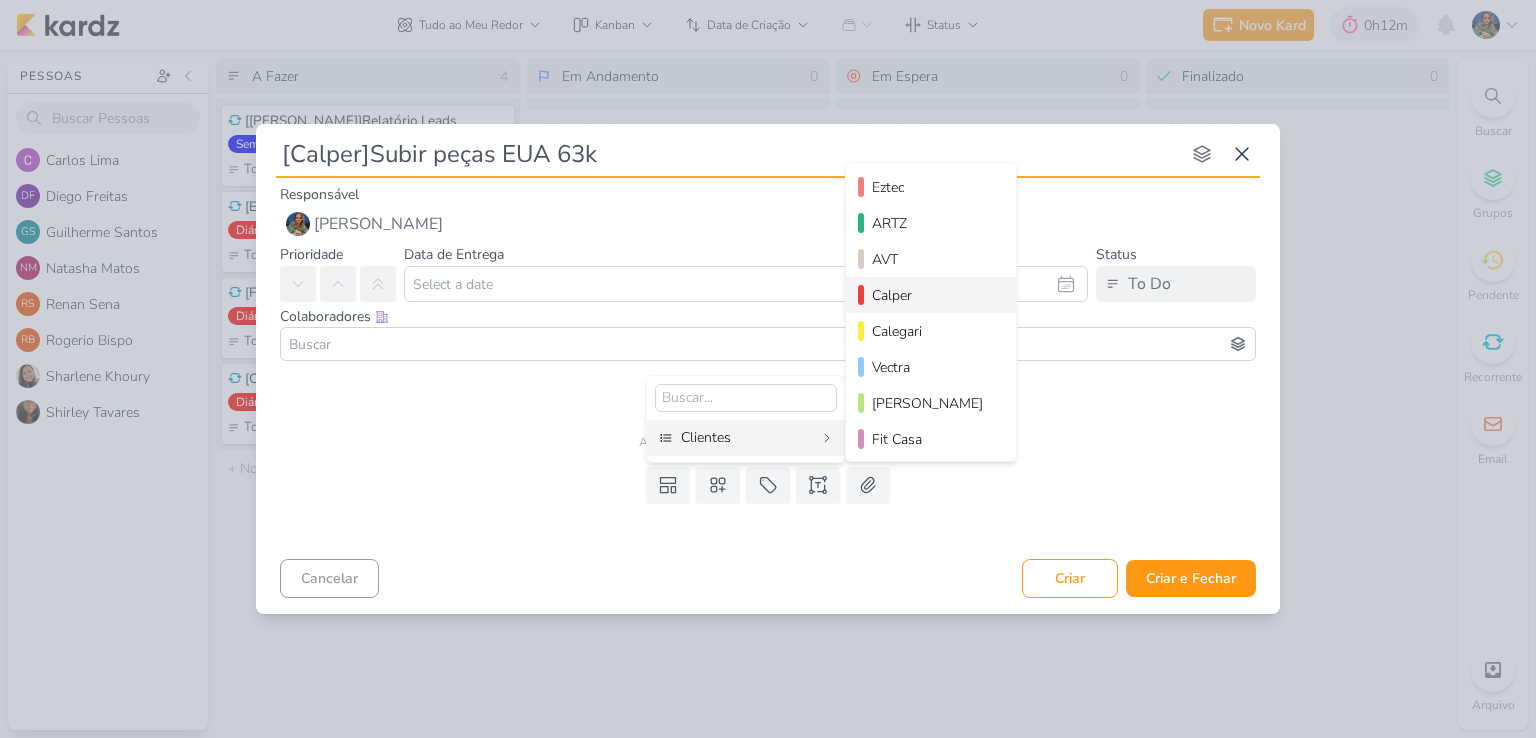 click on "Calper" at bounding box center [932, 295] 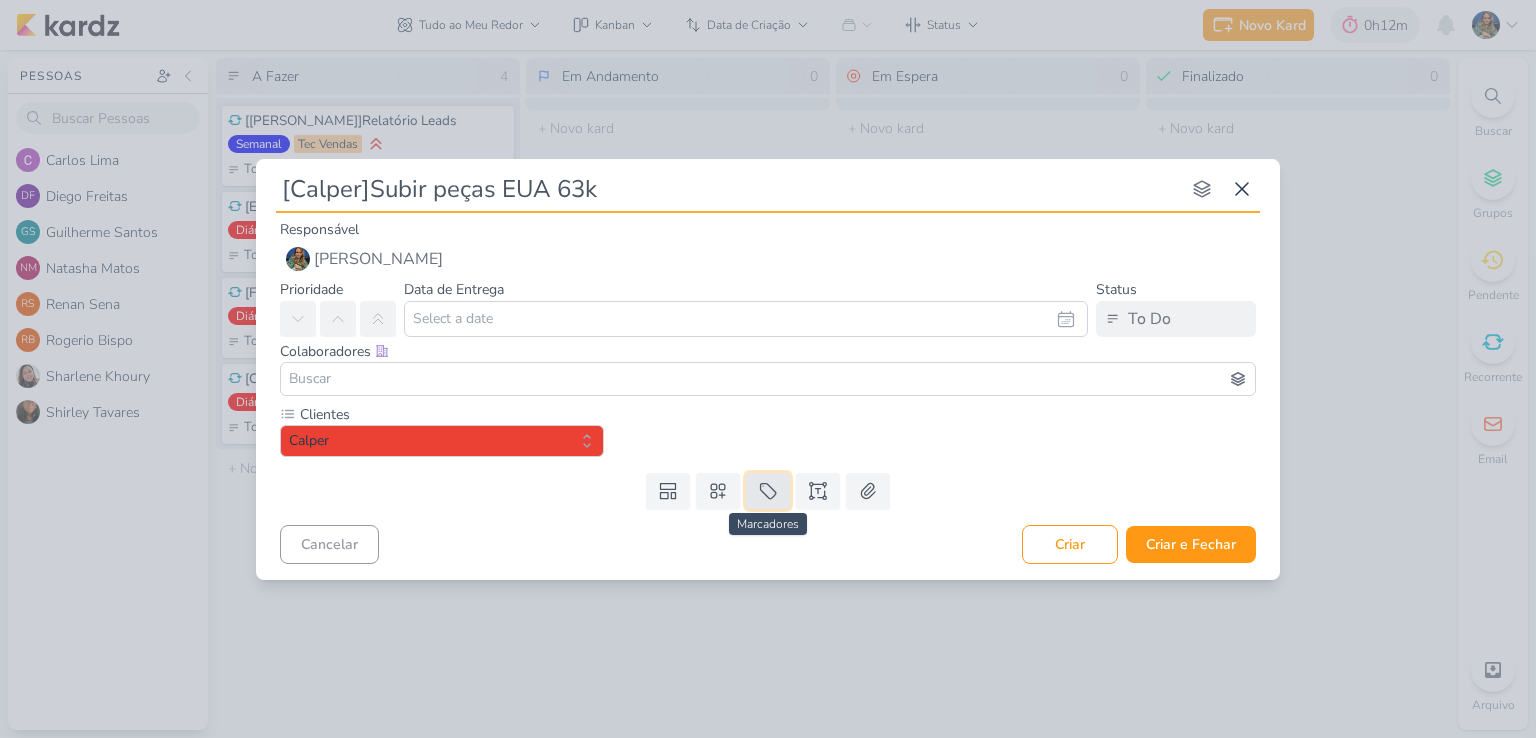 click 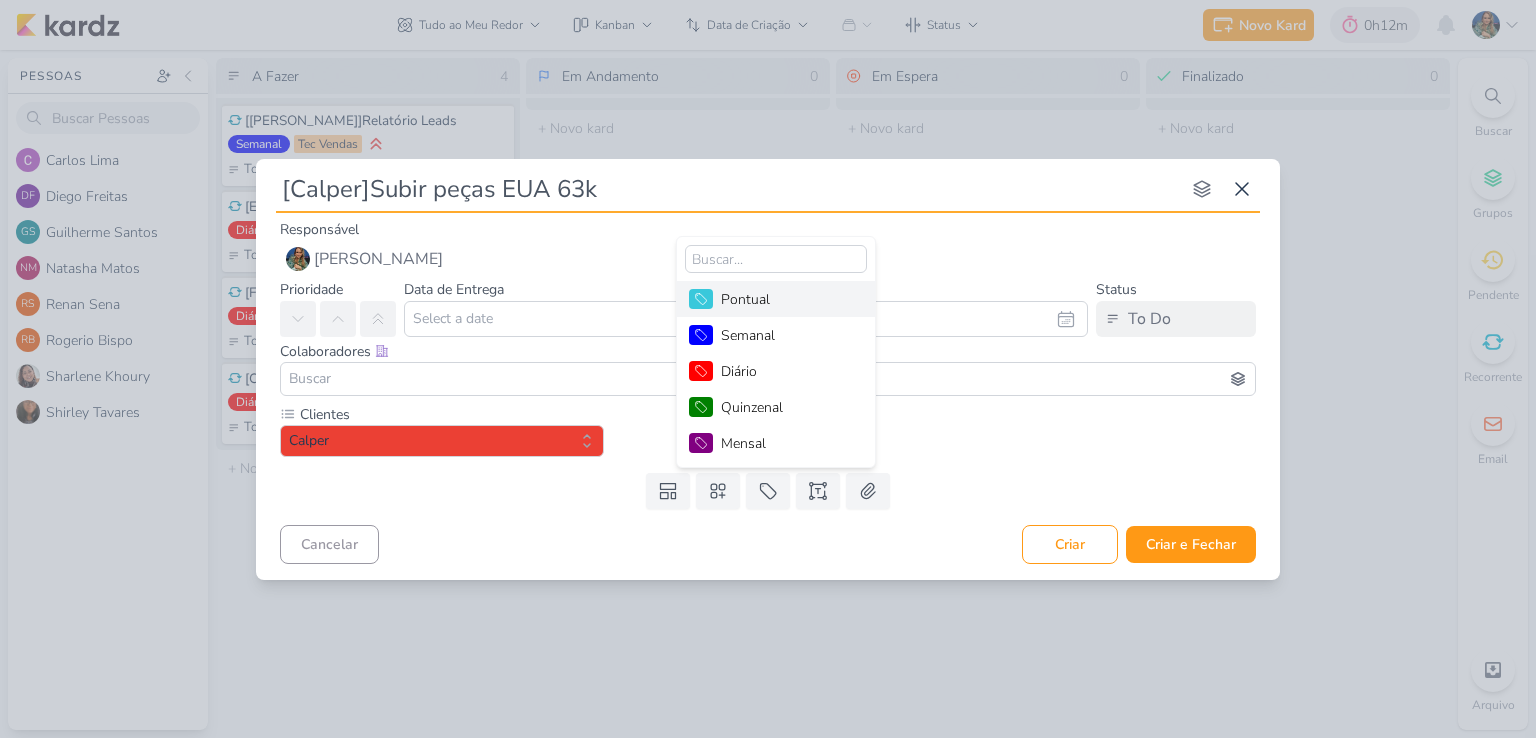 click on "Pontual" at bounding box center (786, 299) 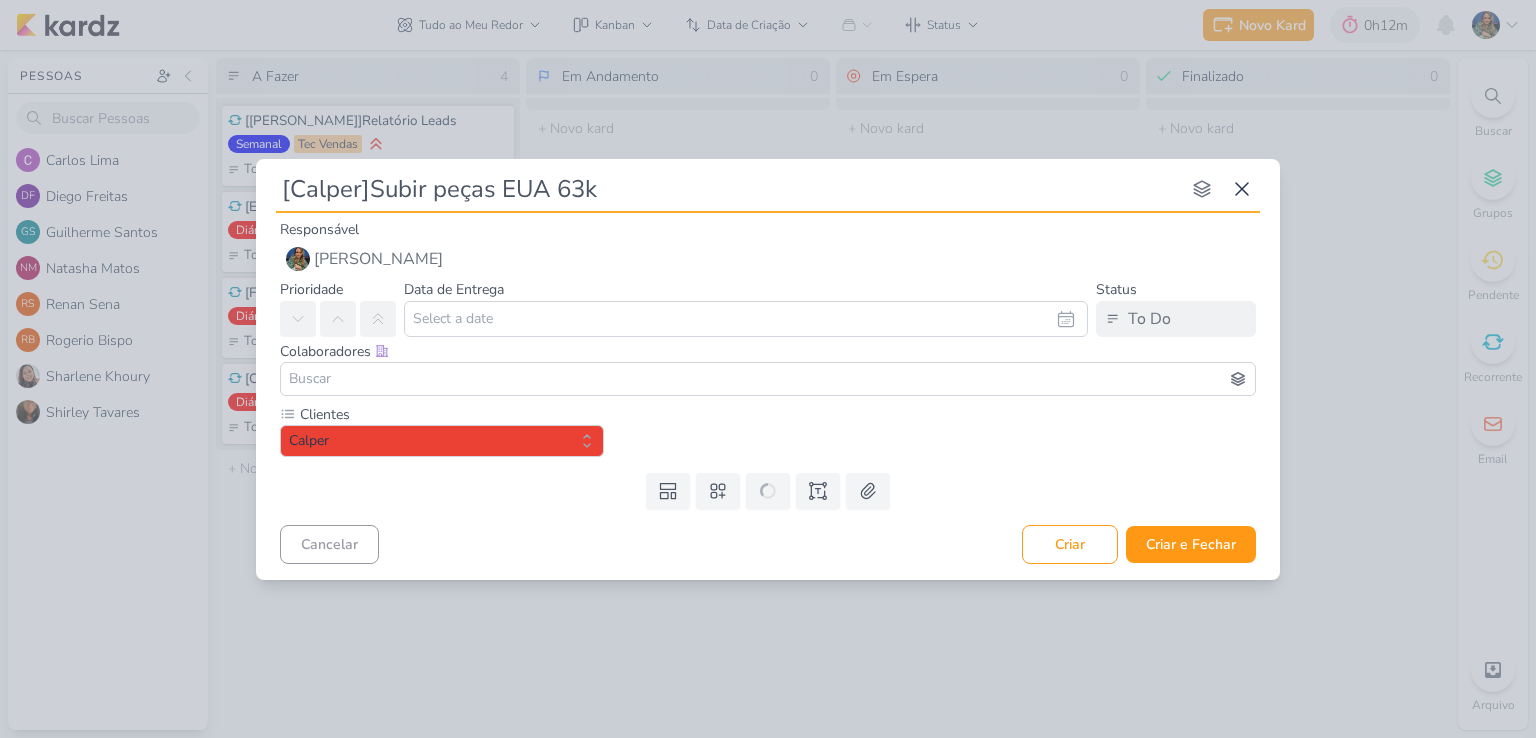 type 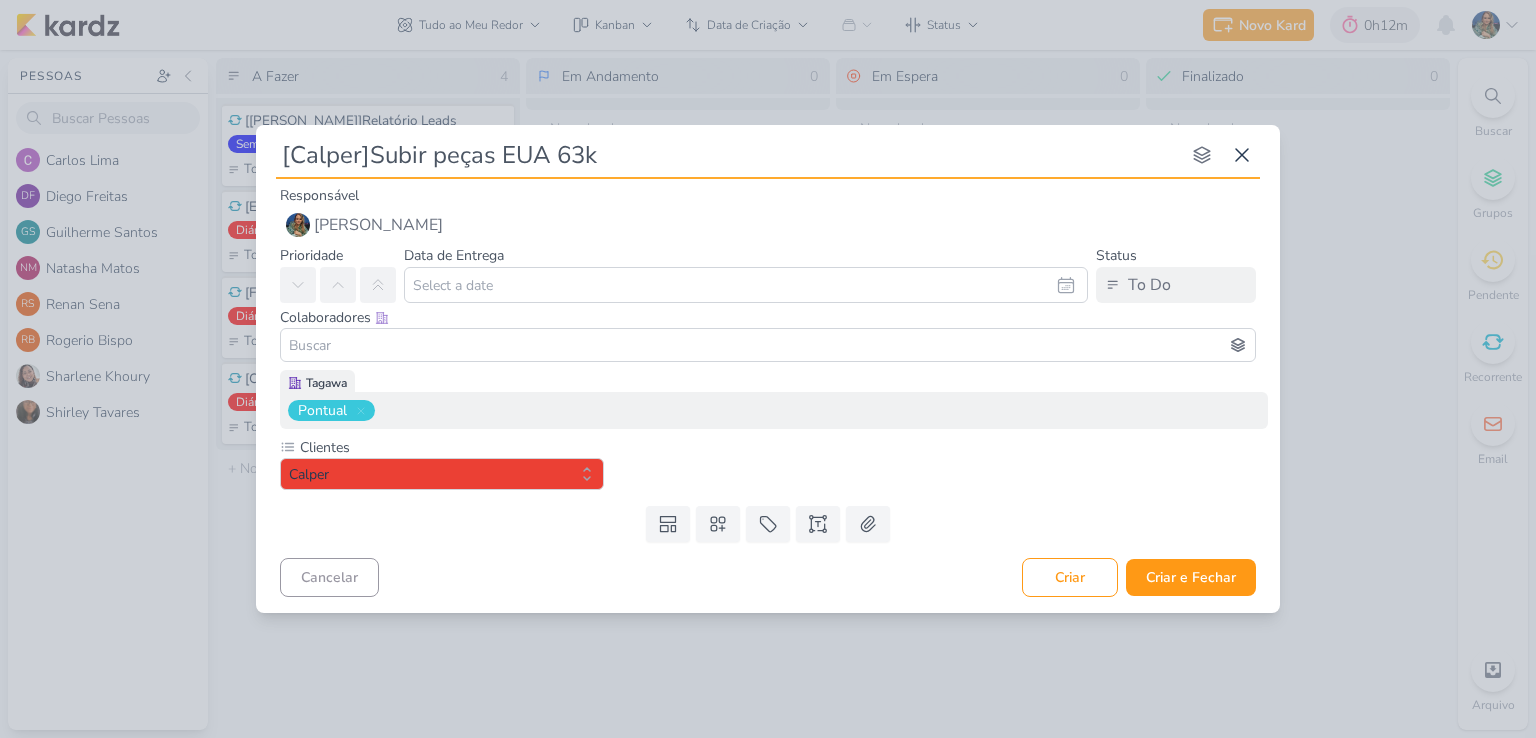 click on "Cancelar
Criar
Criar e Fechar
Ctrl + Enter" at bounding box center (768, 575) 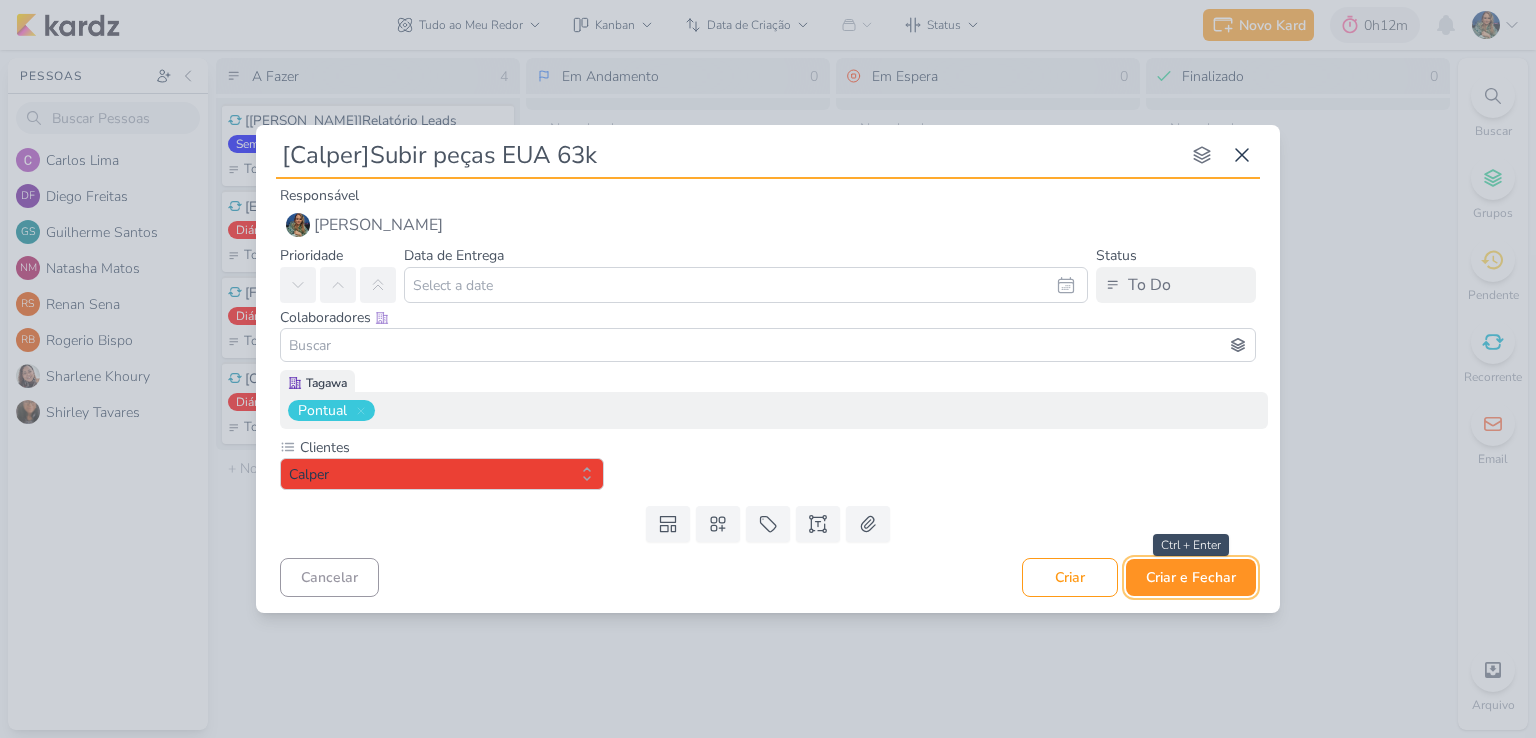 click on "Criar e Fechar" at bounding box center (1191, 577) 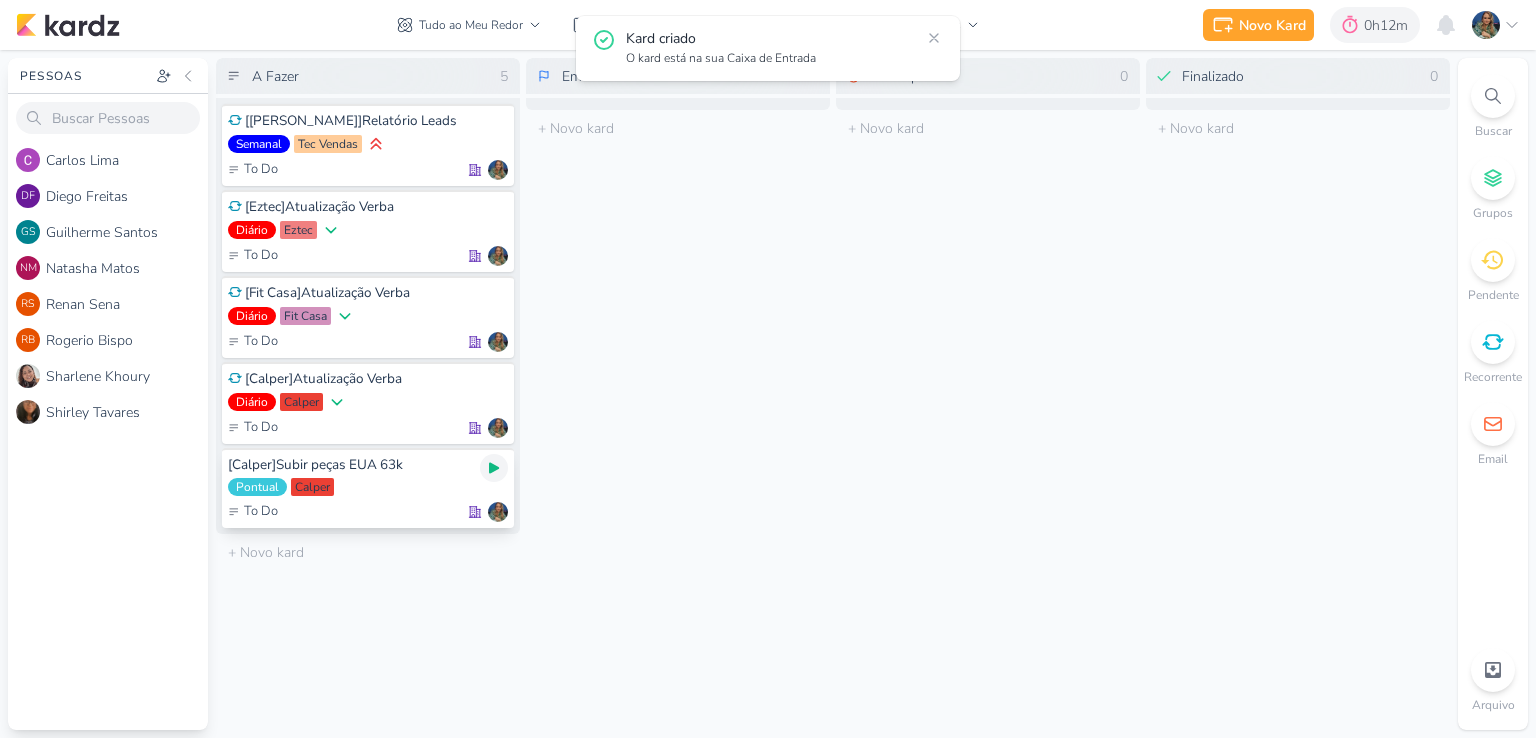 click 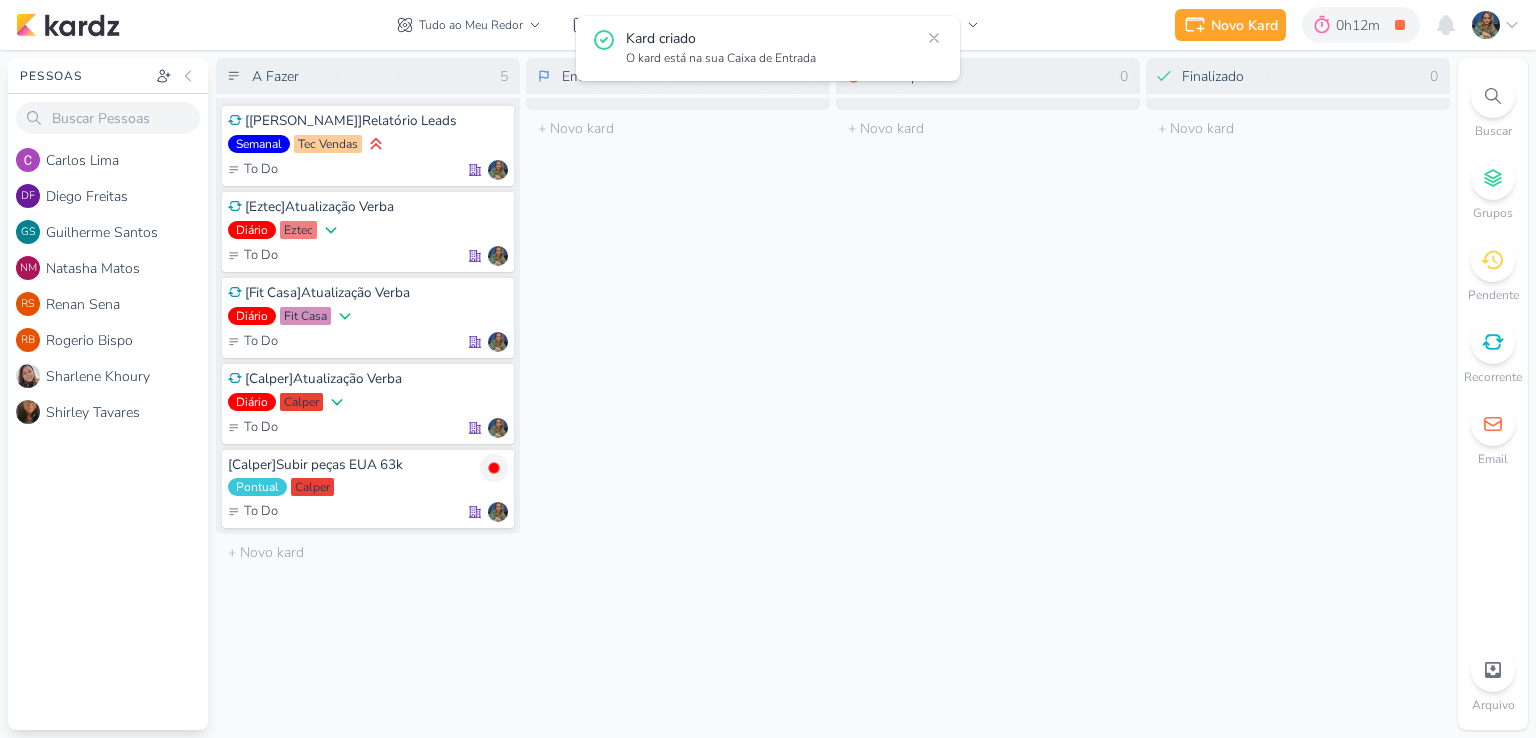 click on "Tudo ao Meu Redor
visão
Caixa de Entrada
A caixa de entrada mostra todos os kardz que você é o responsável
Enviados
A visão de enviados contém os kardz que você criou e designou à outra pessoa
Colaboração" at bounding box center [688, 25] 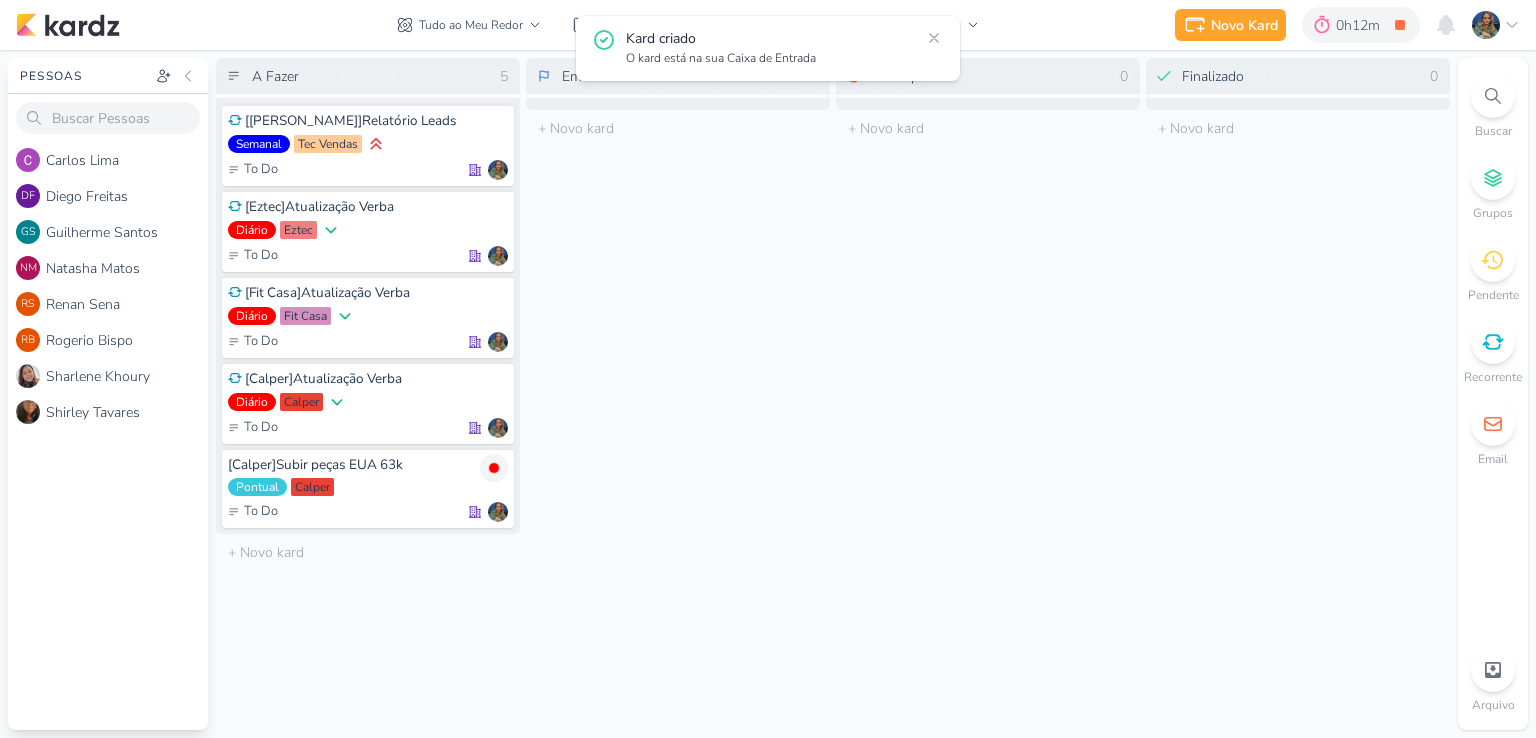 click on "Tudo ao Meu Redor
visão
Caixa de Entrada
A caixa de entrada mostra todos os kardz que você é o responsável
Enviados
A visão de enviados contém os kardz que você criou e designou à outra pessoa
Colaboração" at bounding box center [688, 25] 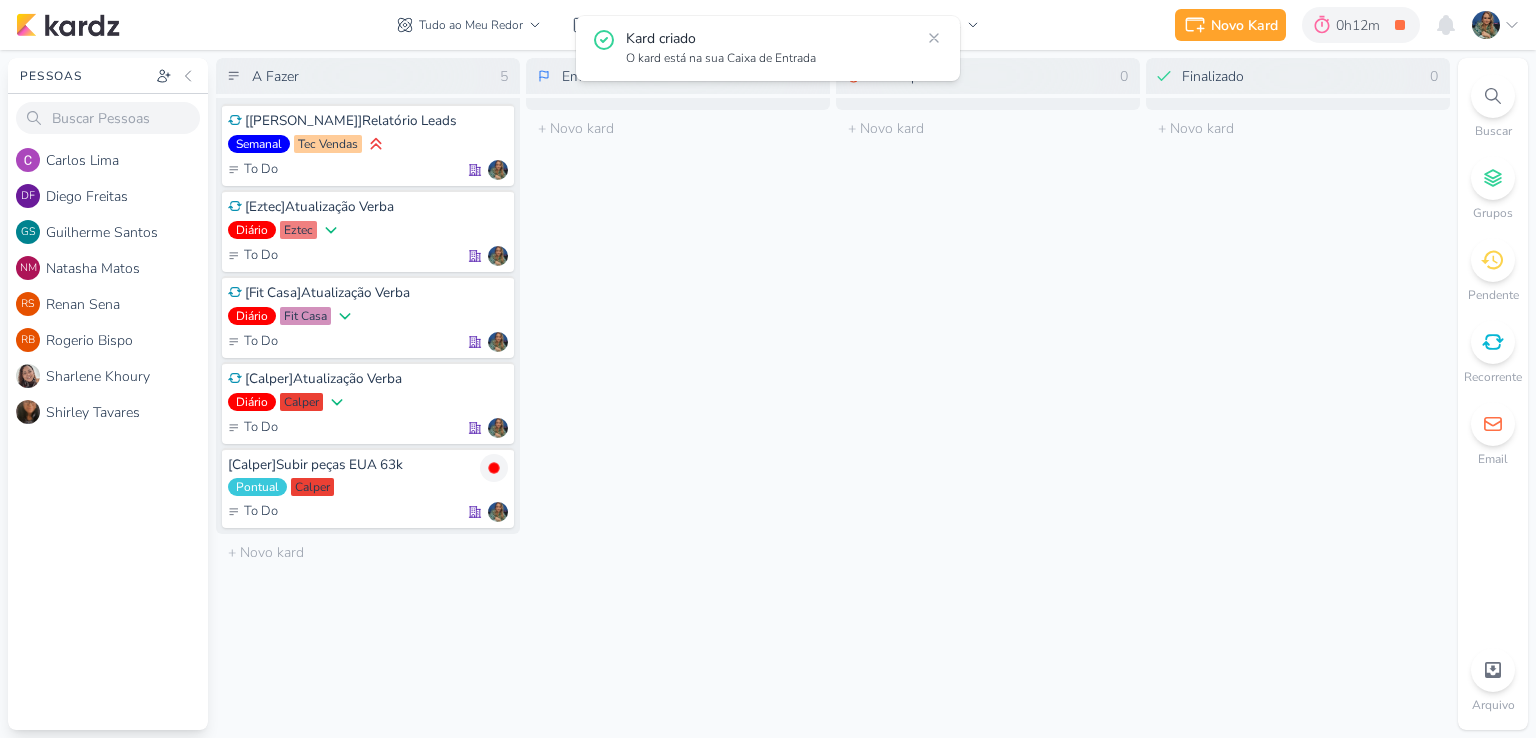click on "Tudo ao Meu Redor
visão
Caixa de Entrada
A caixa de entrada mostra todos os kardz que você é o responsável
Enviados
A visão de enviados contém os kardz que você criou e designou à outra pessoa
Colaboração" at bounding box center [688, 25] 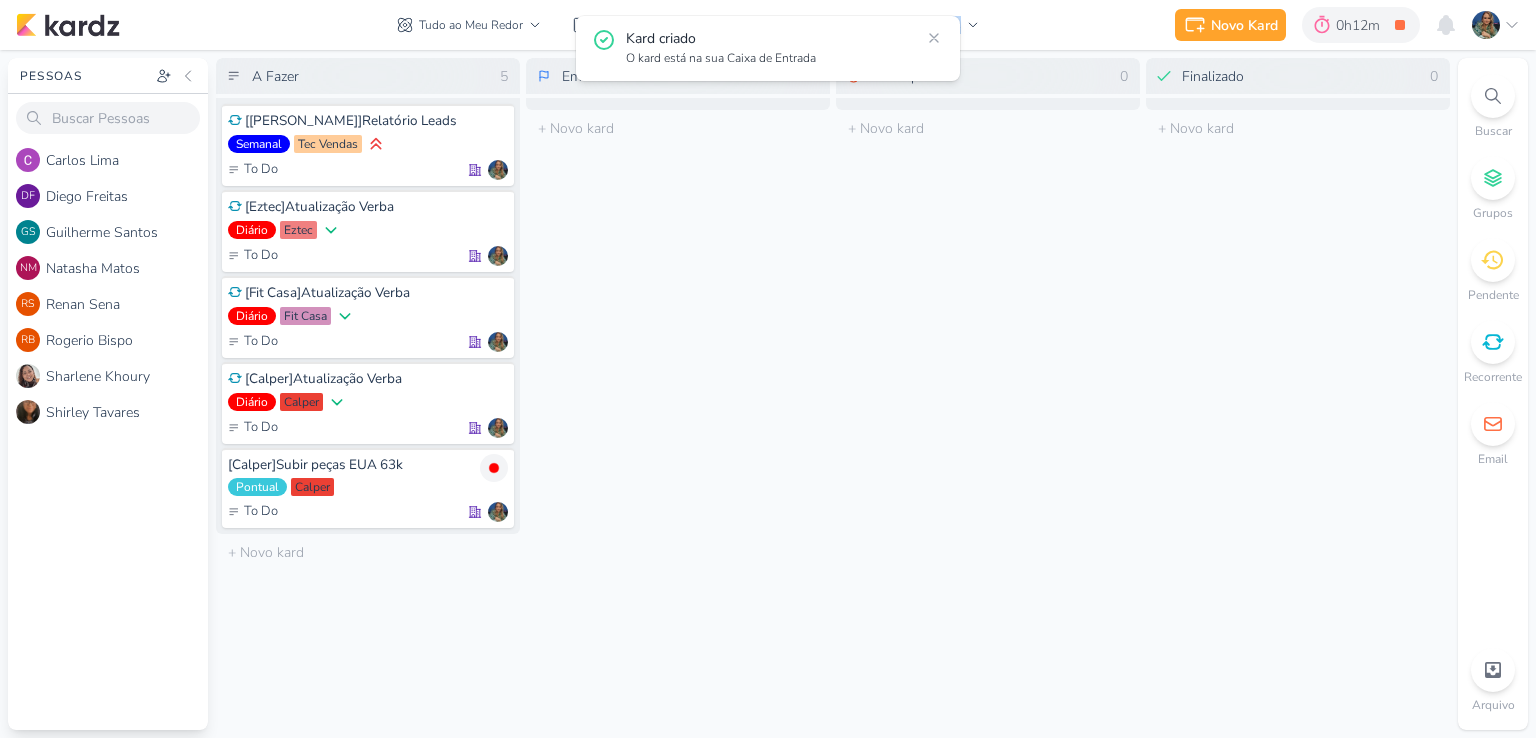 click on "Tudo ao Meu Redor
visão
Caixa de Entrada
A caixa de entrada mostra todos os kardz que você é o responsável
Enviados
A visão de enviados contém os kardz que você criou e designou à outra pessoa
Colaboração" at bounding box center [688, 25] 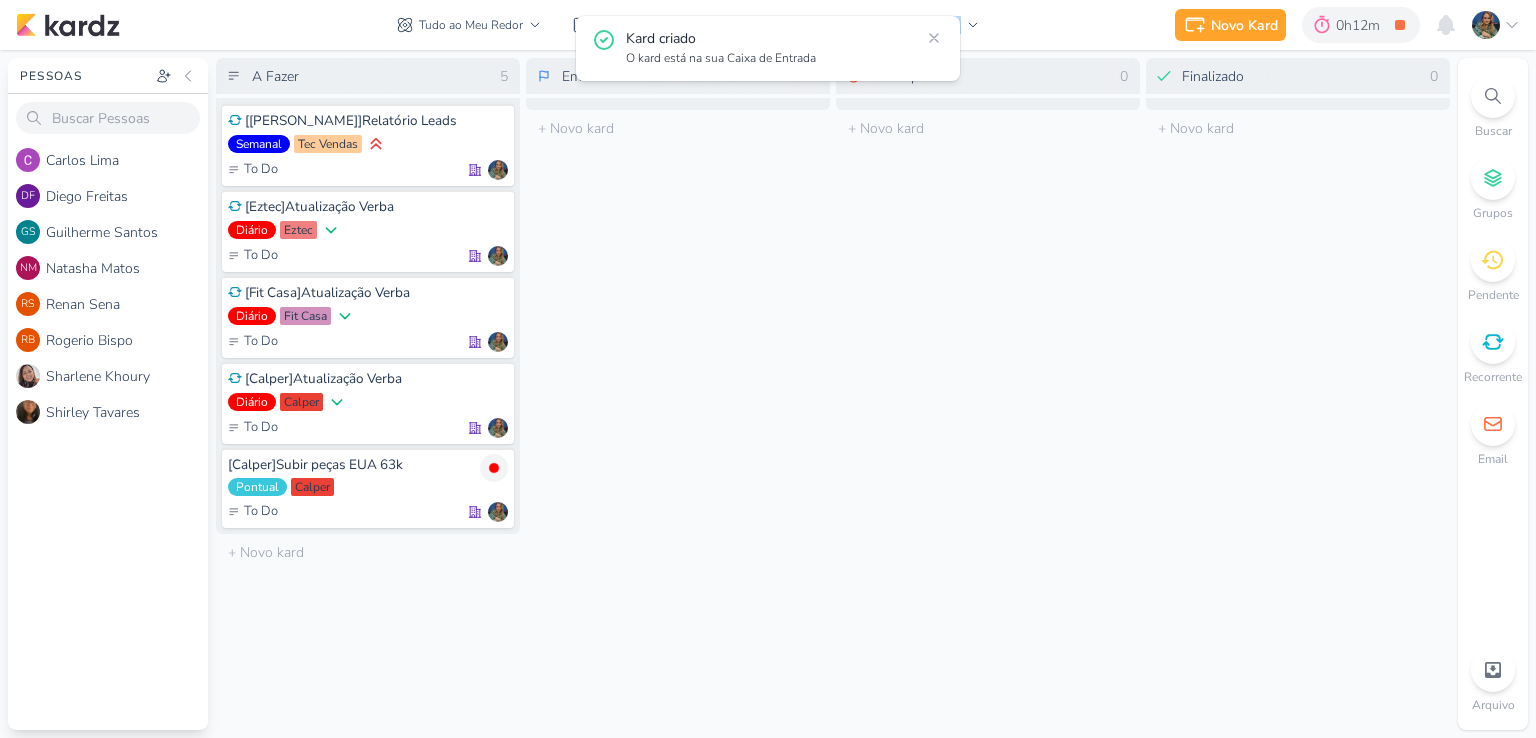 click on "Tudo ao Meu Redor
visão
Caixa de Entrada
A caixa de entrada mostra todos os kardz que você é o responsável
Enviados
A visão de enviados contém os kardz que você criou e designou à outra pessoa
Colaboração" at bounding box center [688, 25] 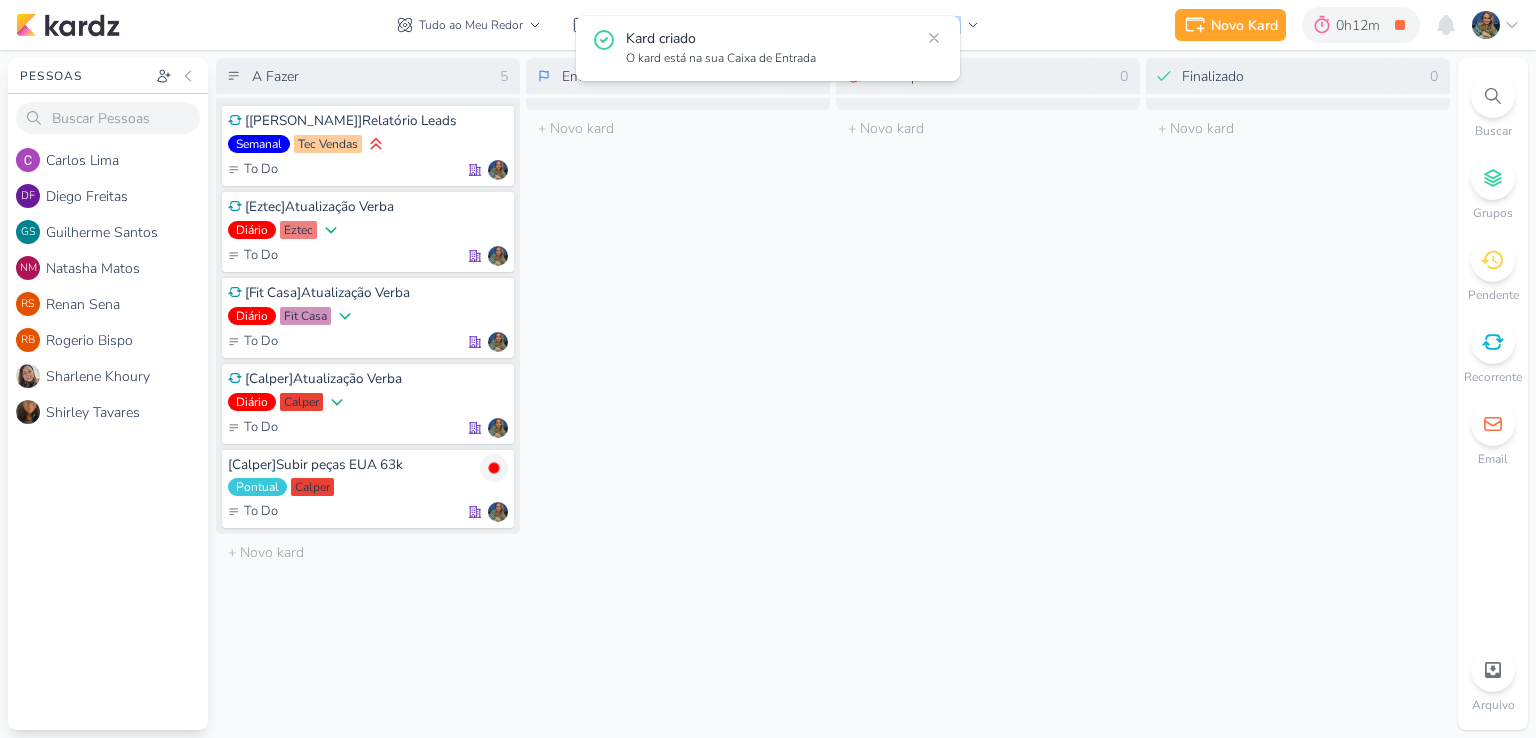 click on "Tudo ao Meu Redor
visão
Caixa de Entrada
A caixa de entrada mostra todos os kardz que você é o responsável
Enviados
A visão de enviados contém os kardz que você criou e designou à outra pessoa
Colaboração" at bounding box center [688, 25] 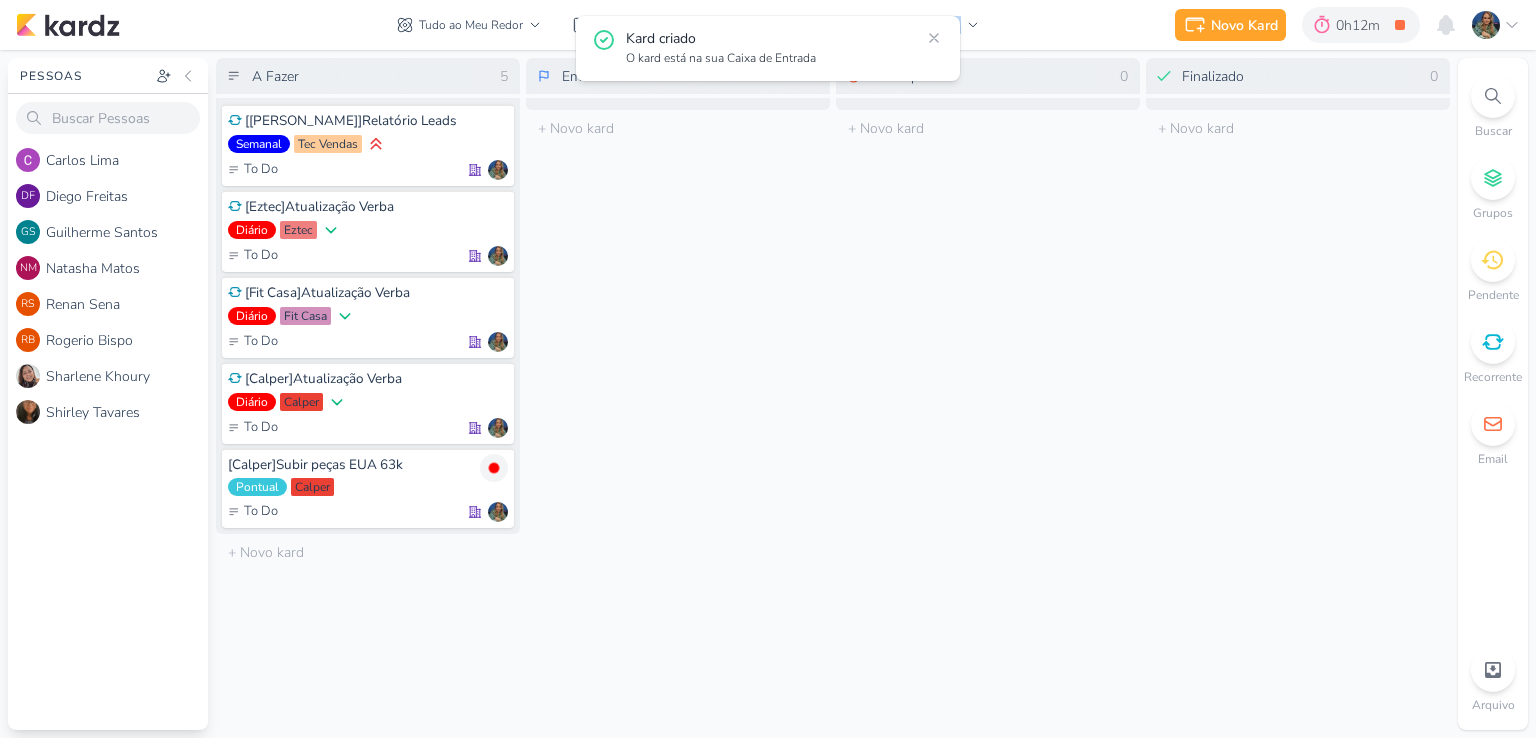 click on "Tudo ao Meu Redor
visão
Caixa de Entrada
A caixa de entrada mostra todos os kardz que você é o responsável
Enviados
A visão de enviados contém os kardz que você criou e designou à outra pessoa
Colaboração" at bounding box center [688, 25] 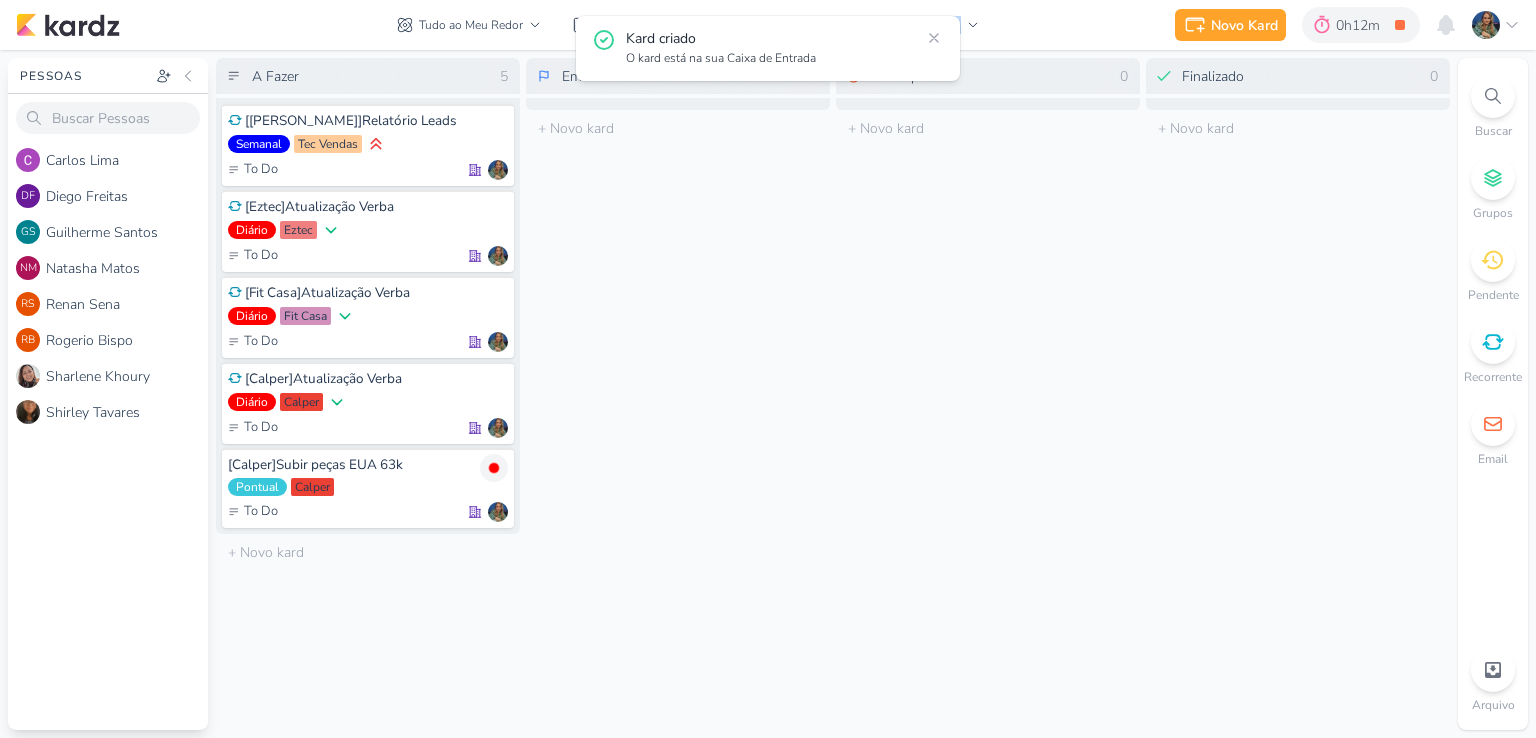 click on "Tudo ao Meu Redor
visão
Caixa de Entrada
A caixa de entrada mostra todos os kardz que você é o responsável
Enviados
A visão de enviados contém os kardz que você criou e designou à outra pessoa
Colaboração" at bounding box center (688, 25) 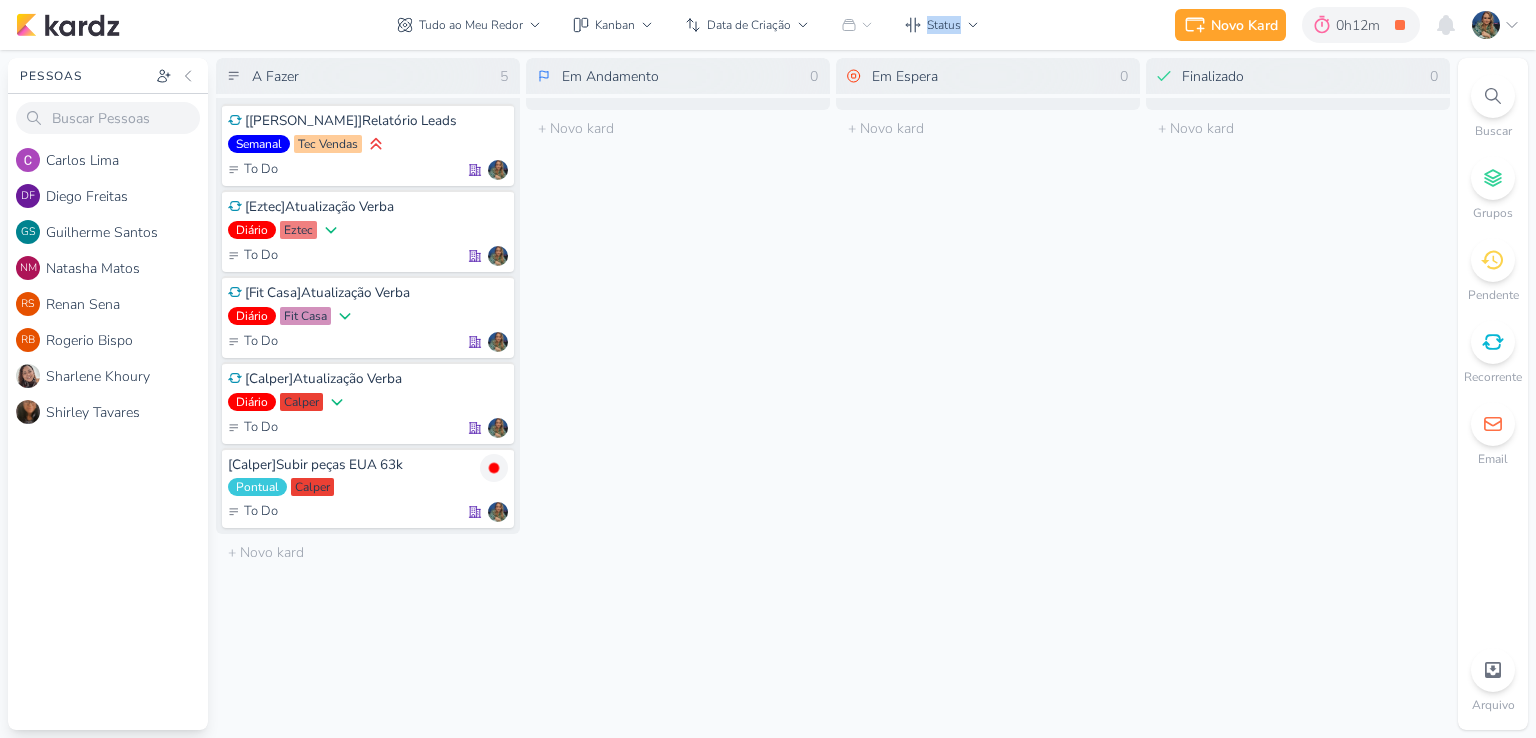 click on "Tudo ao Meu Redor
visão
Caixa de Entrada
A caixa de entrada mostra todos os kardz que você é o responsável
Enviados
A visão de enviados contém os kardz que você criou e designou à outra pessoa
Colaboração" at bounding box center (688, 25) 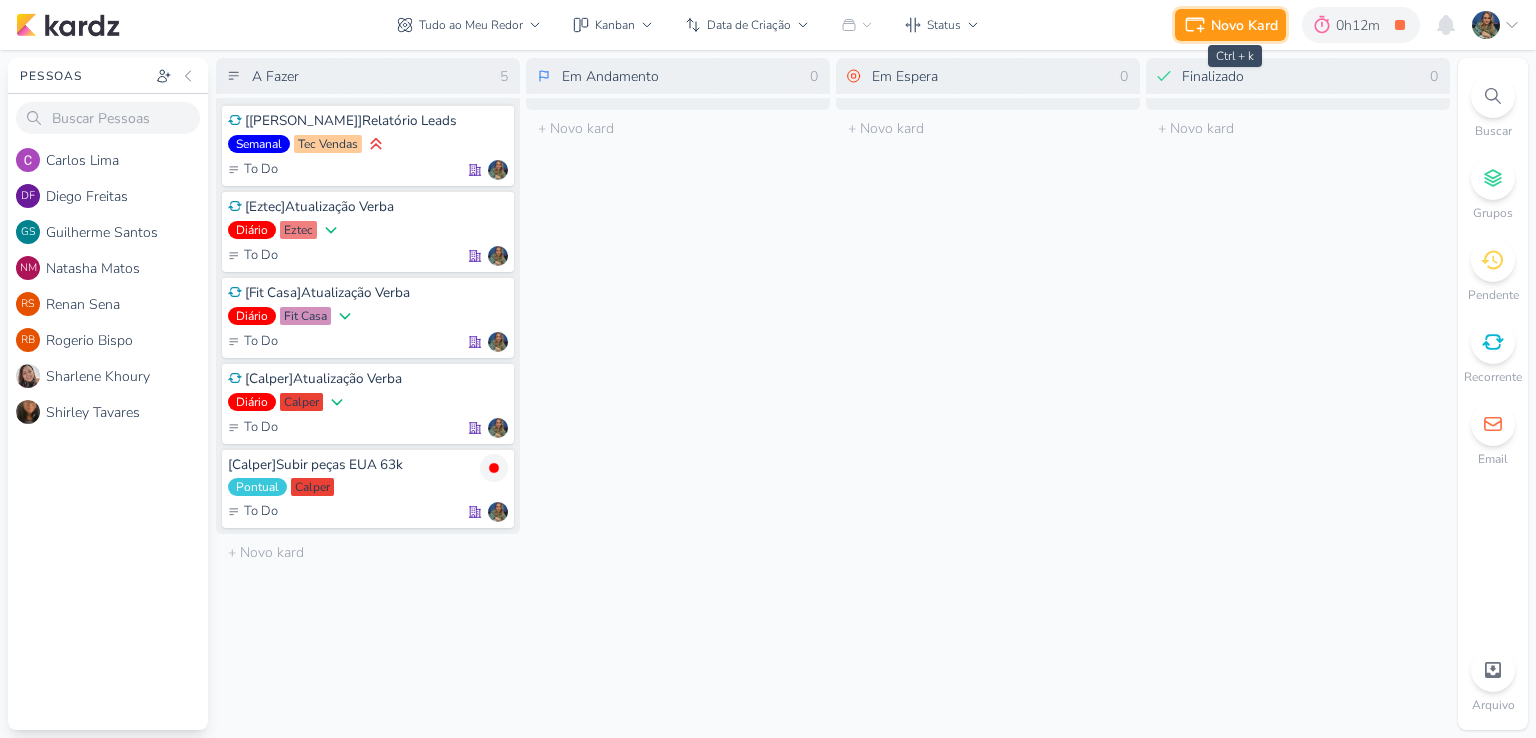 click on "Novo Kard" at bounding box center (1244, 25) 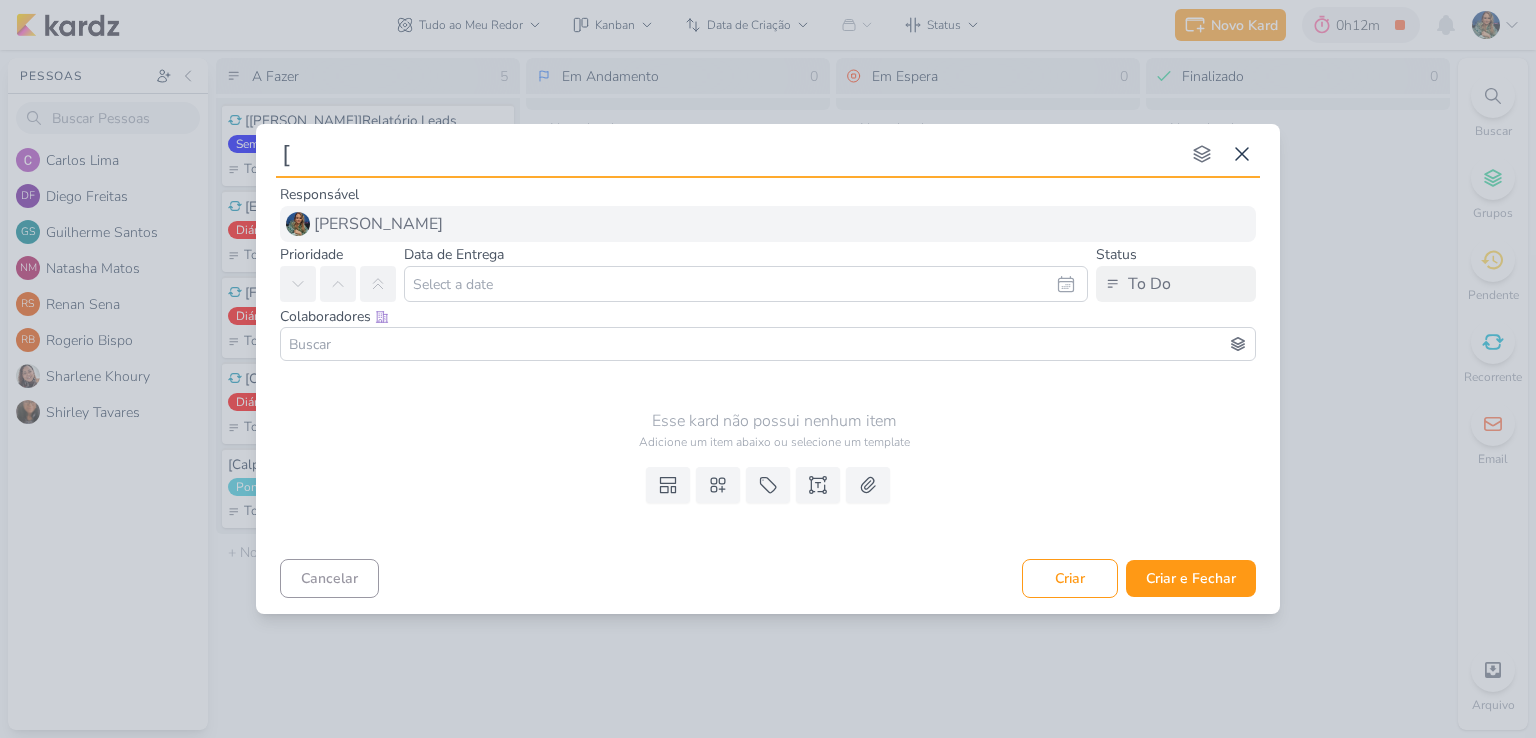 type on "[C" 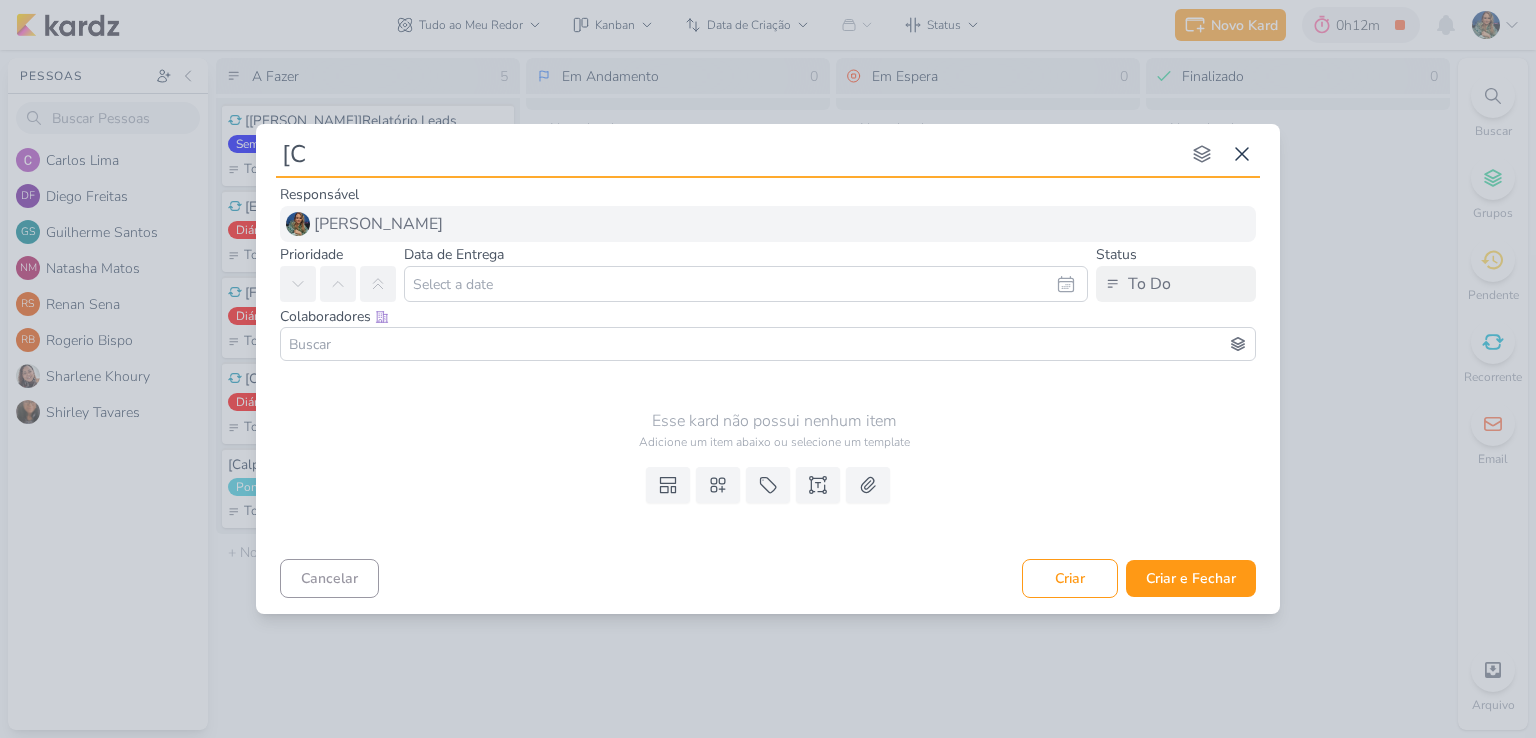 type 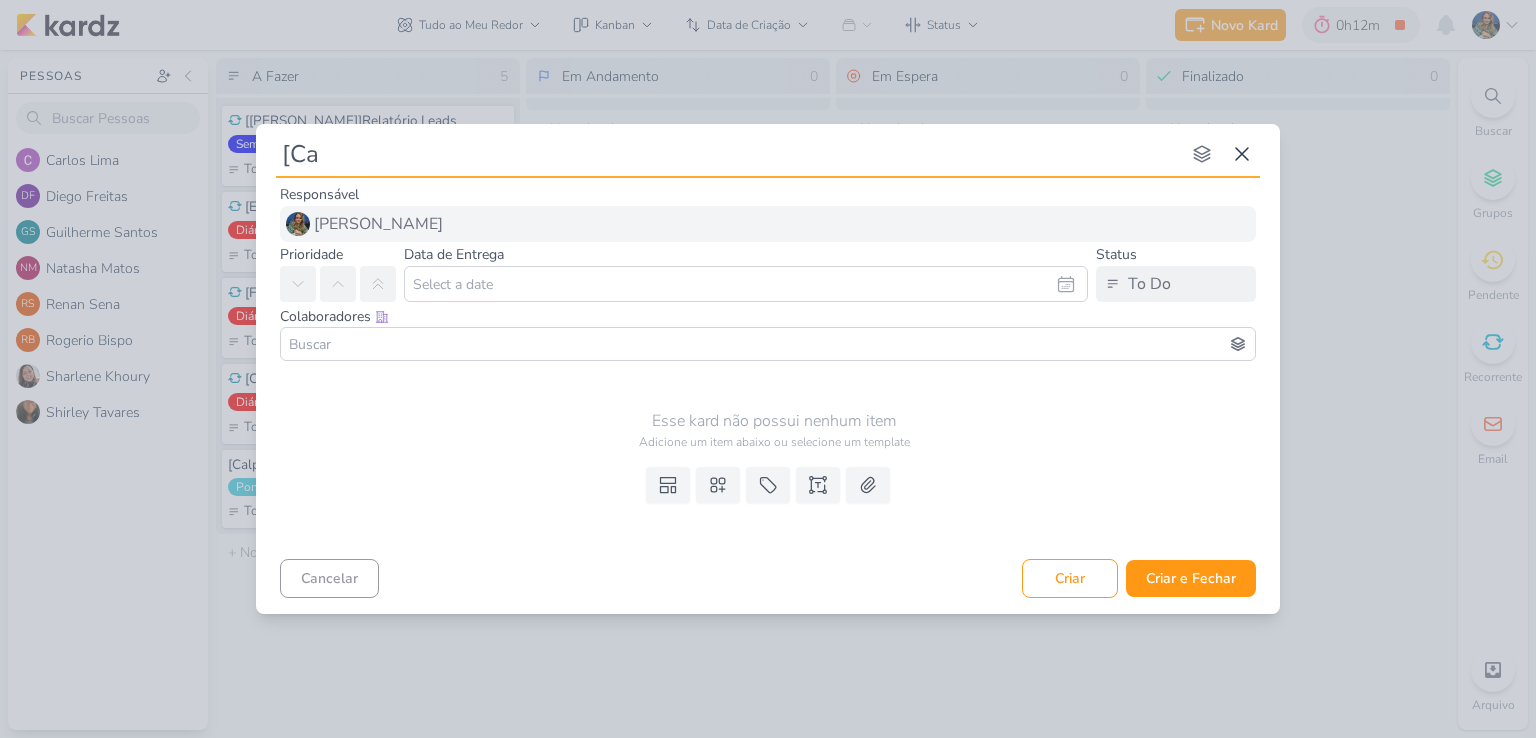type on "[Cal" 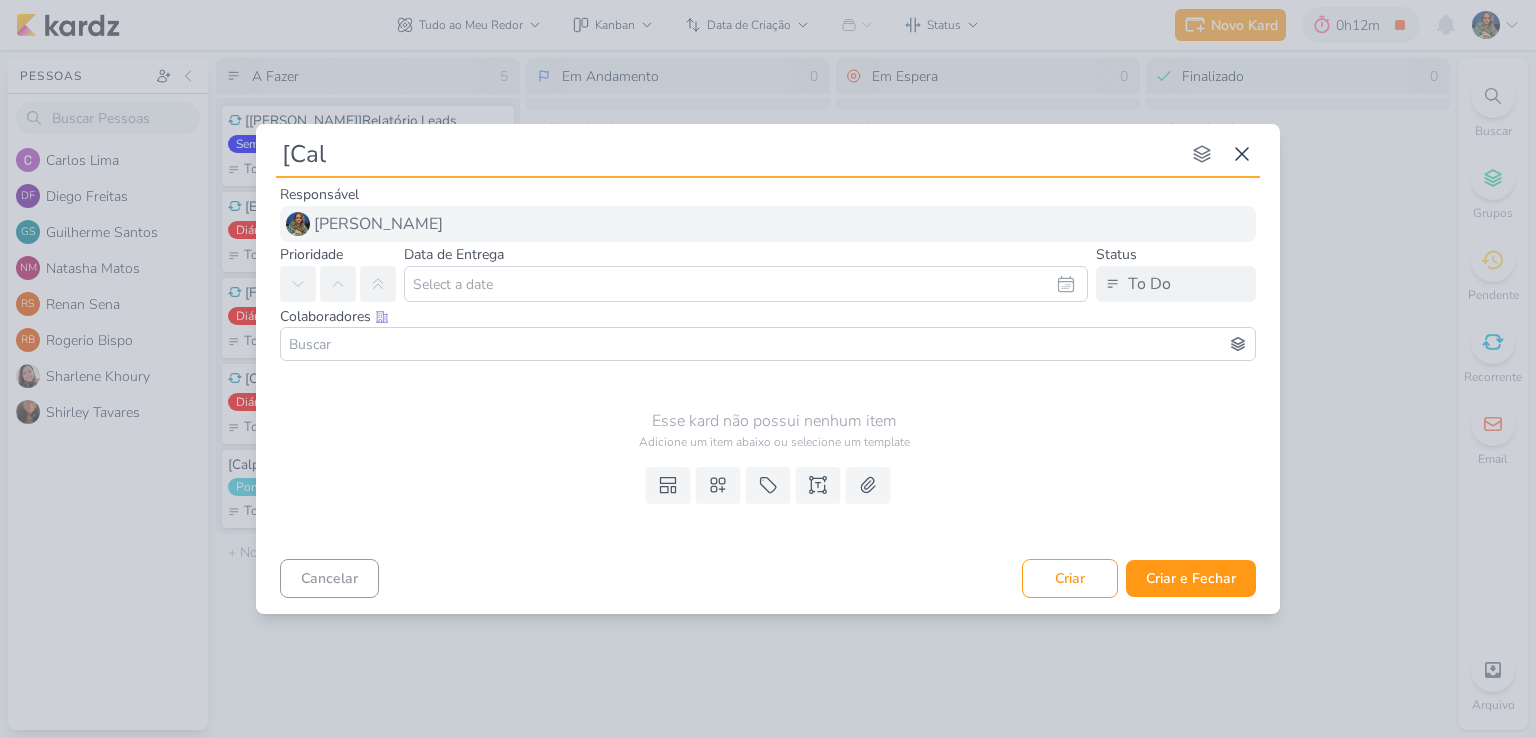 type 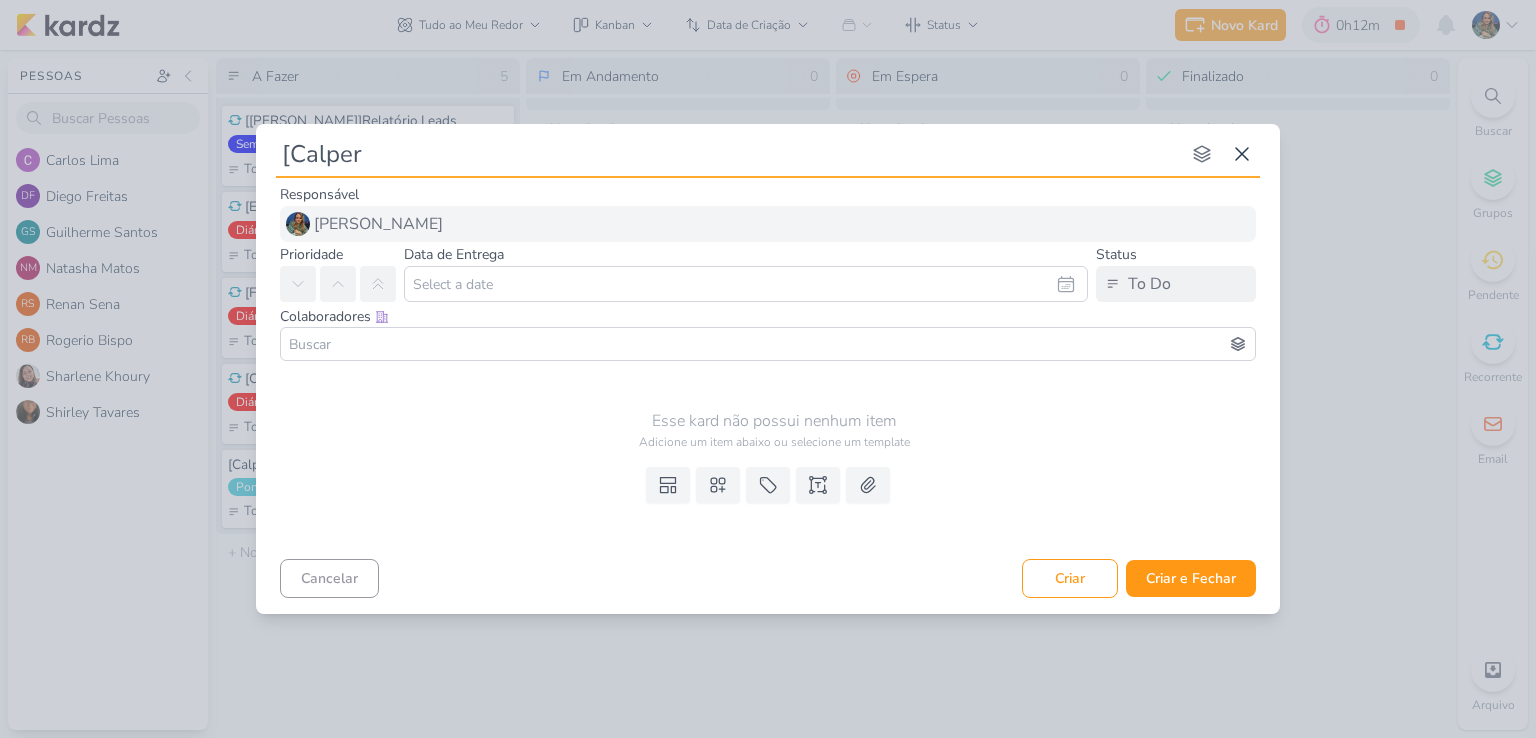 type on "[Calper]" 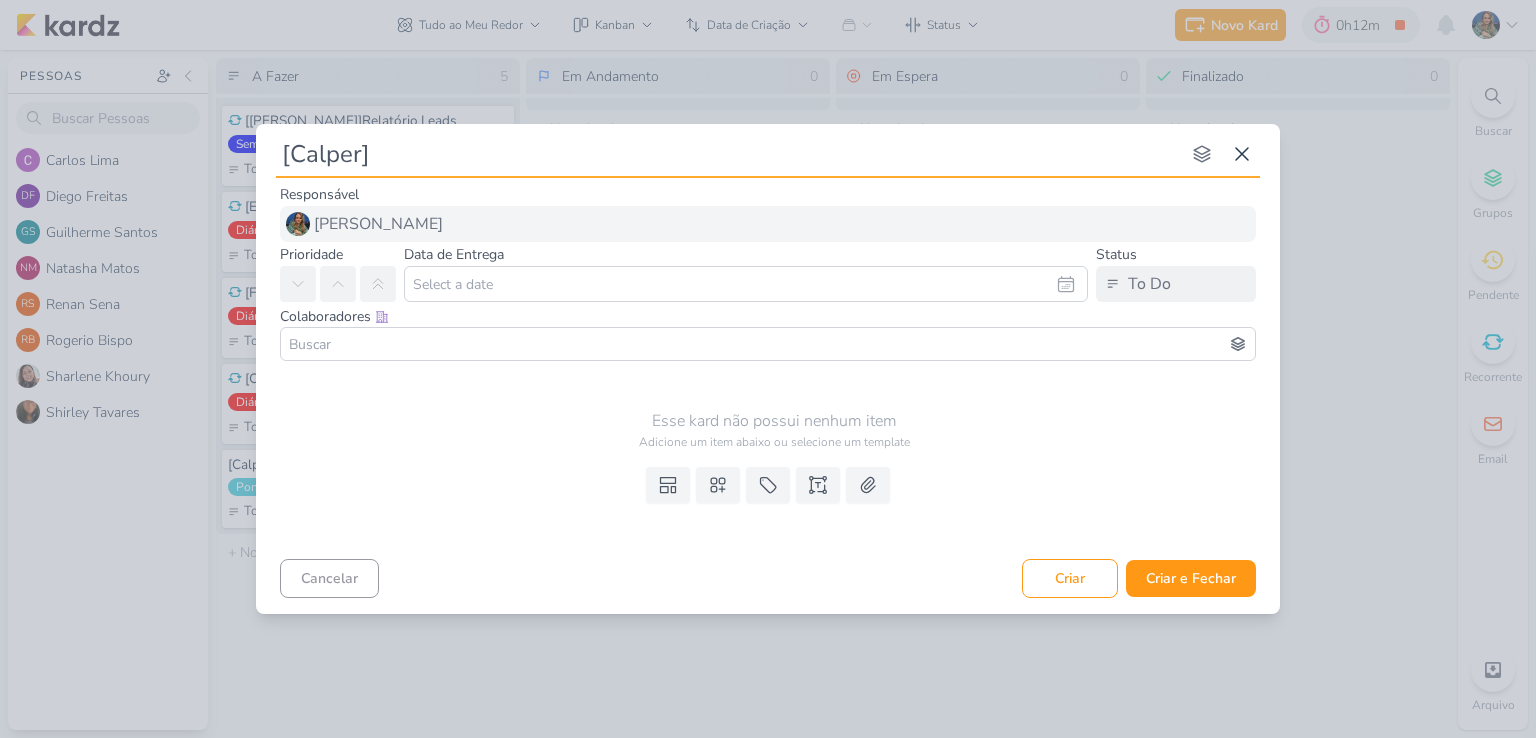 type 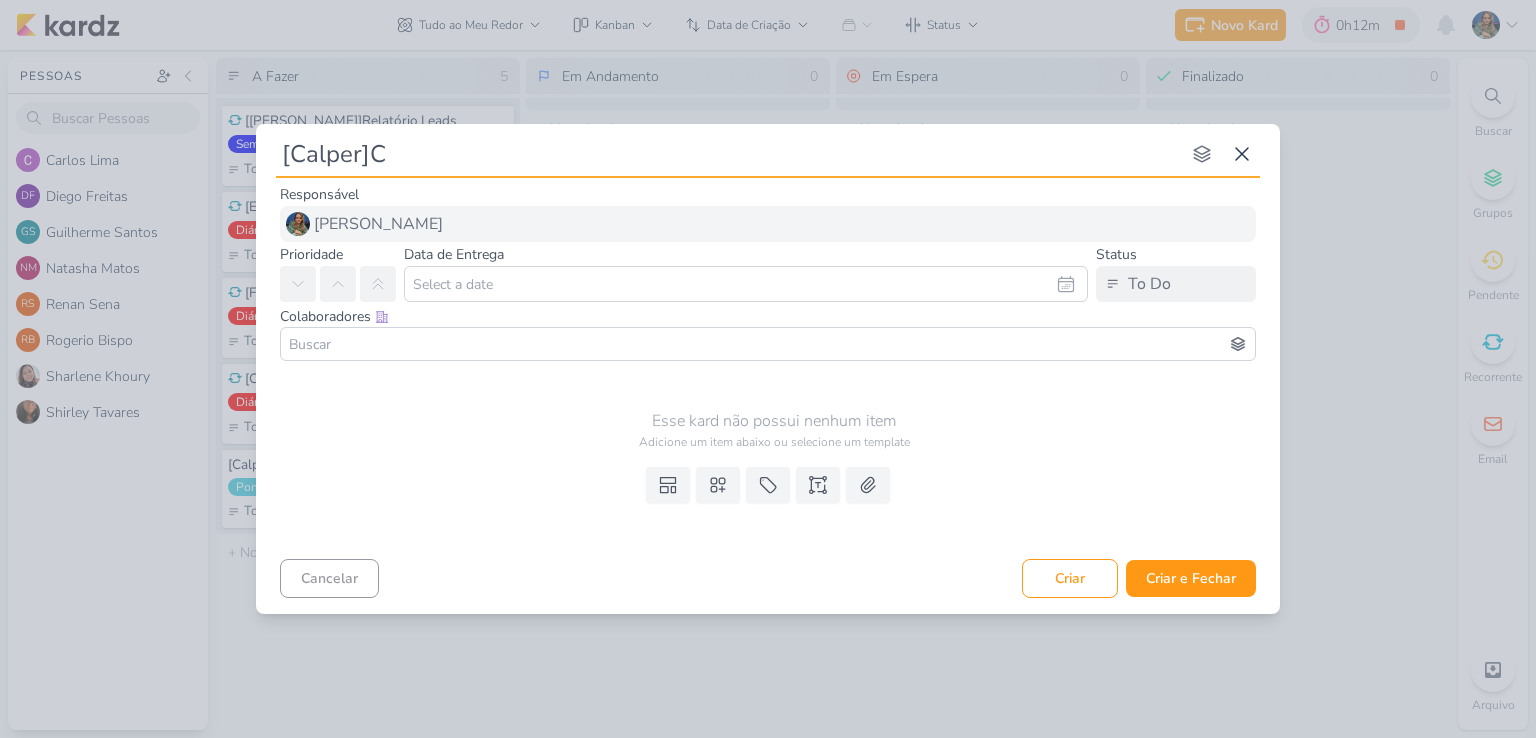 type 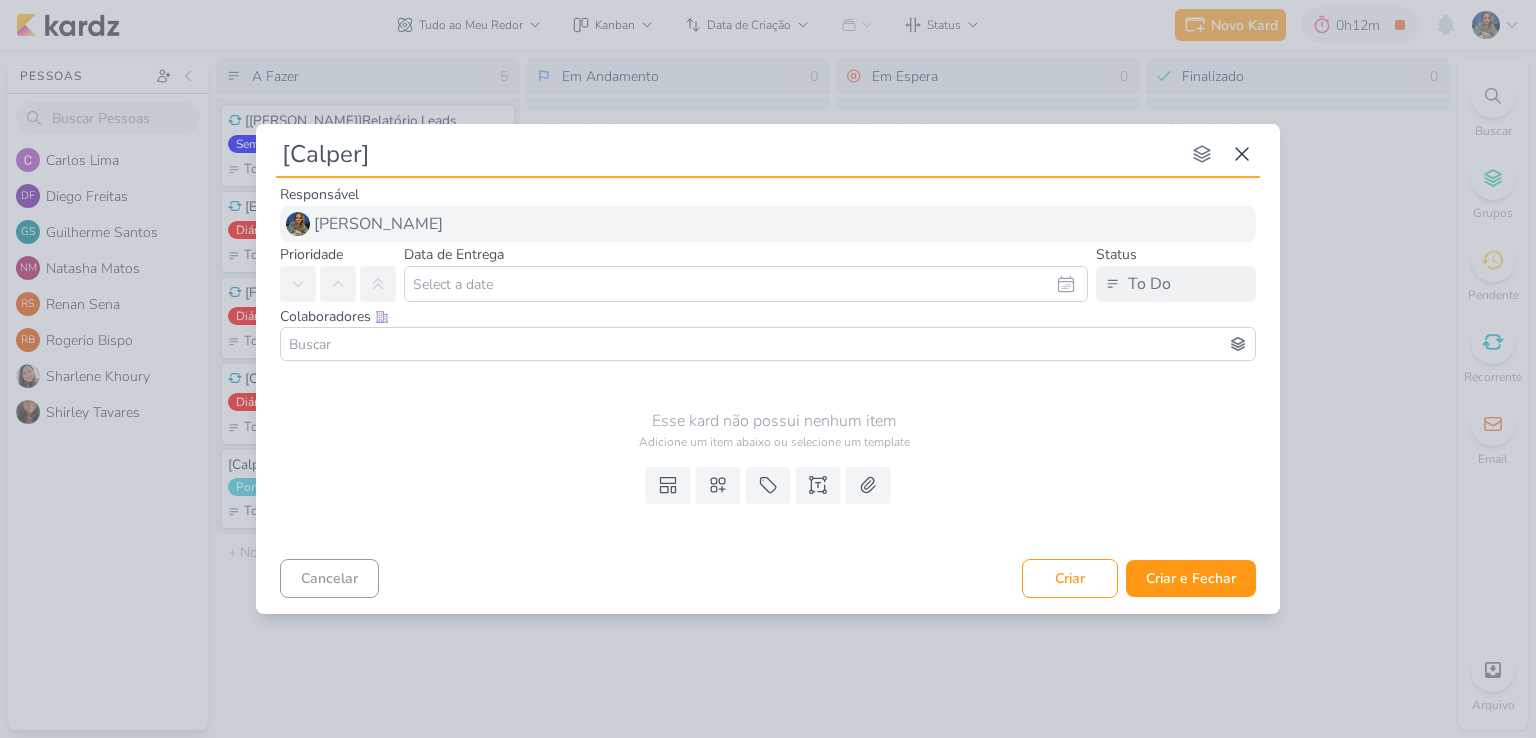 type 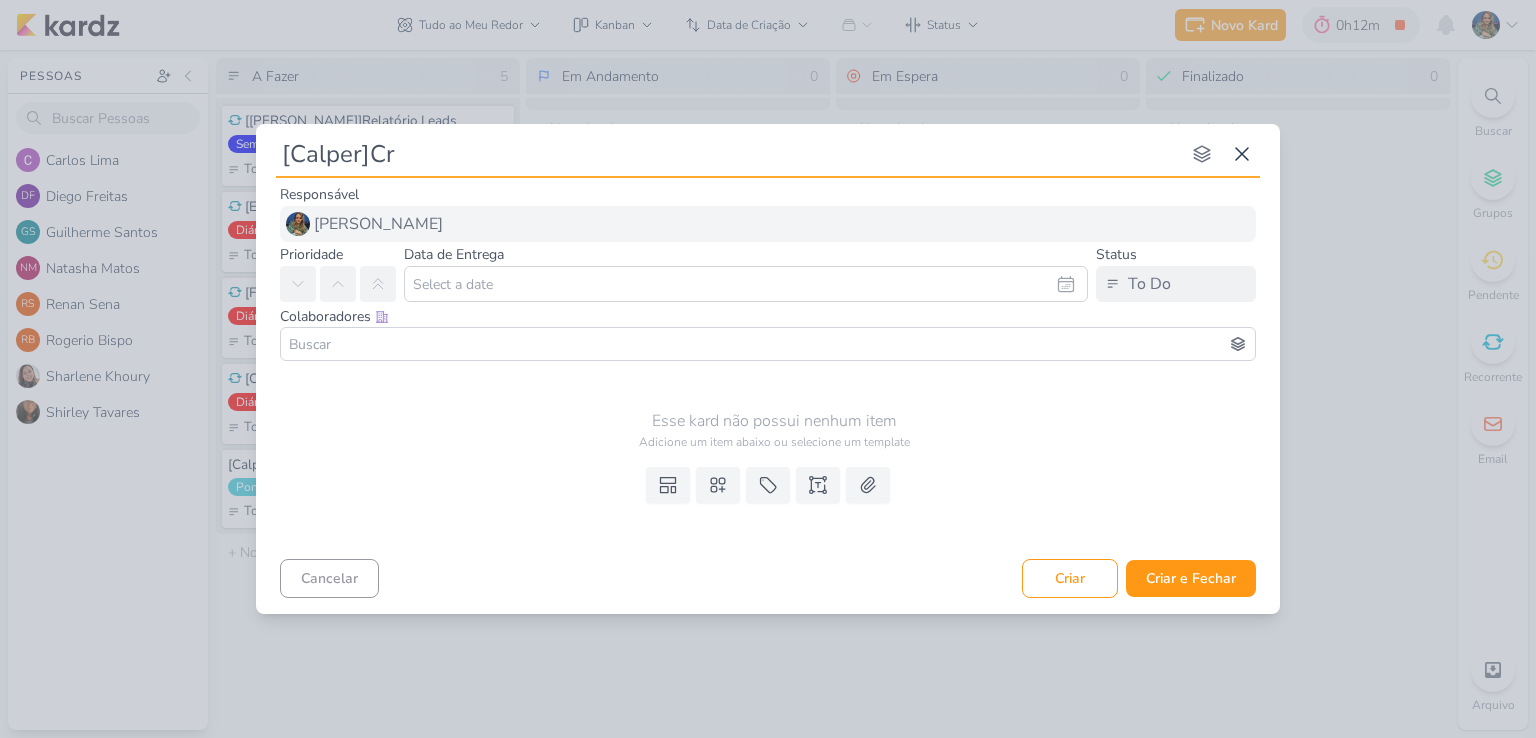 type on "[Calper]Cri" 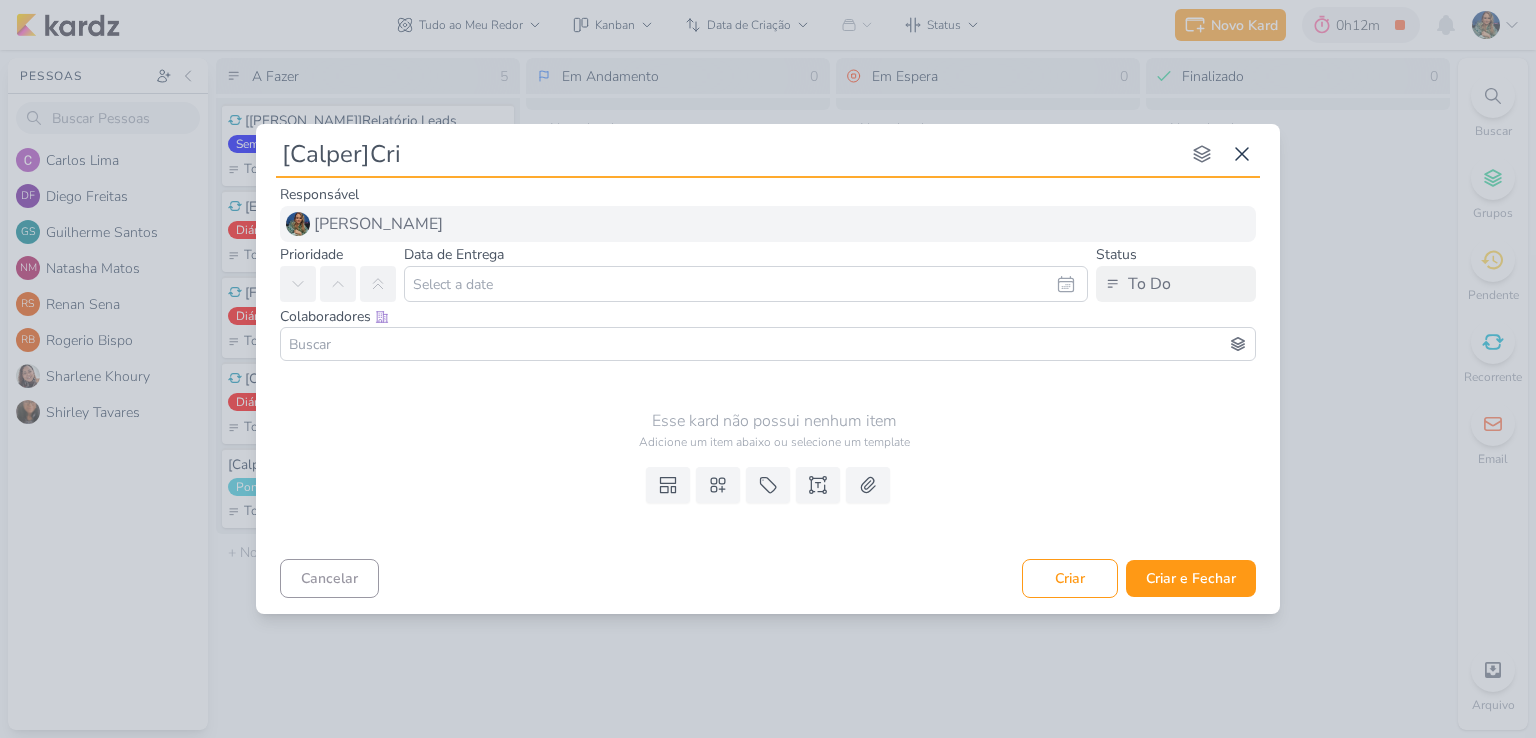 type 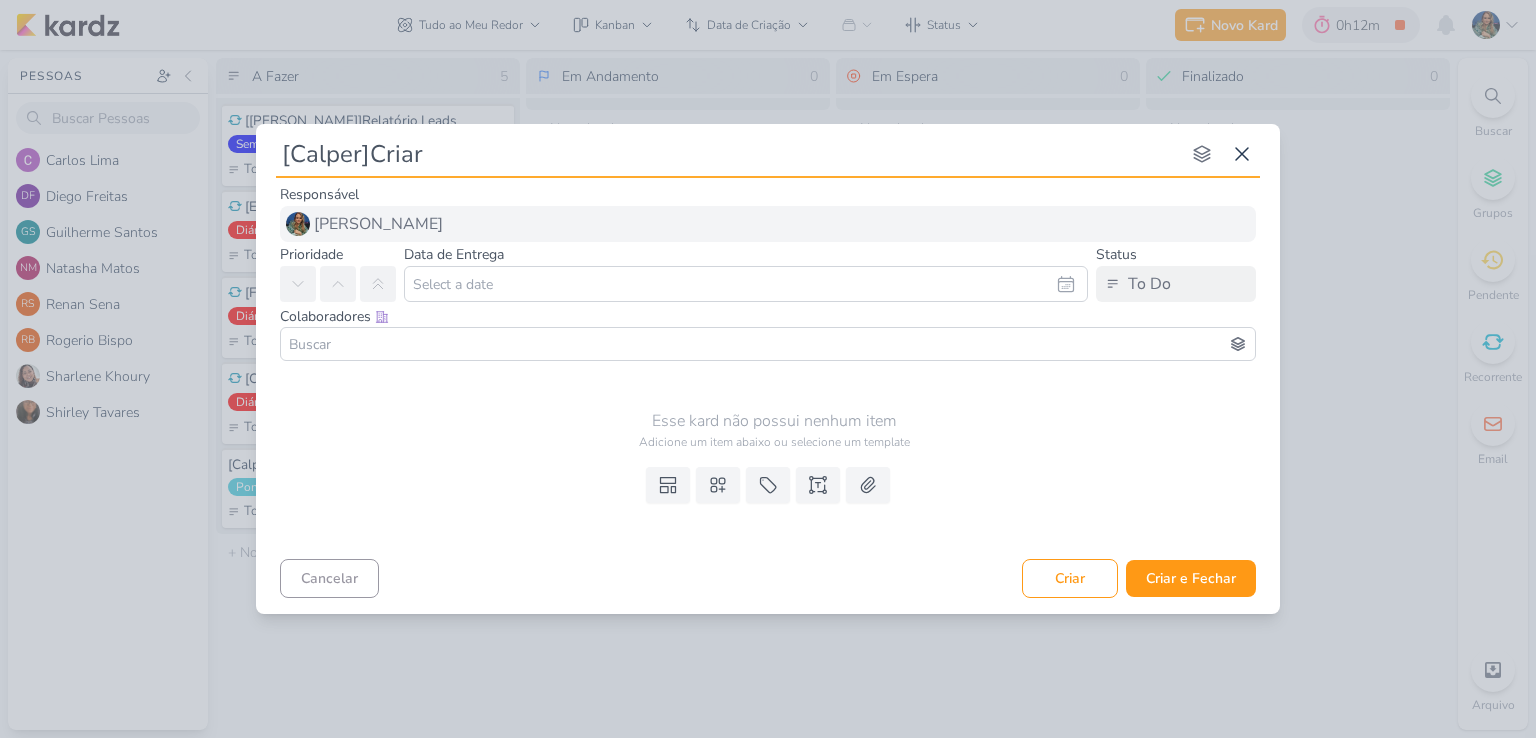 type on "[Calper]Criar" 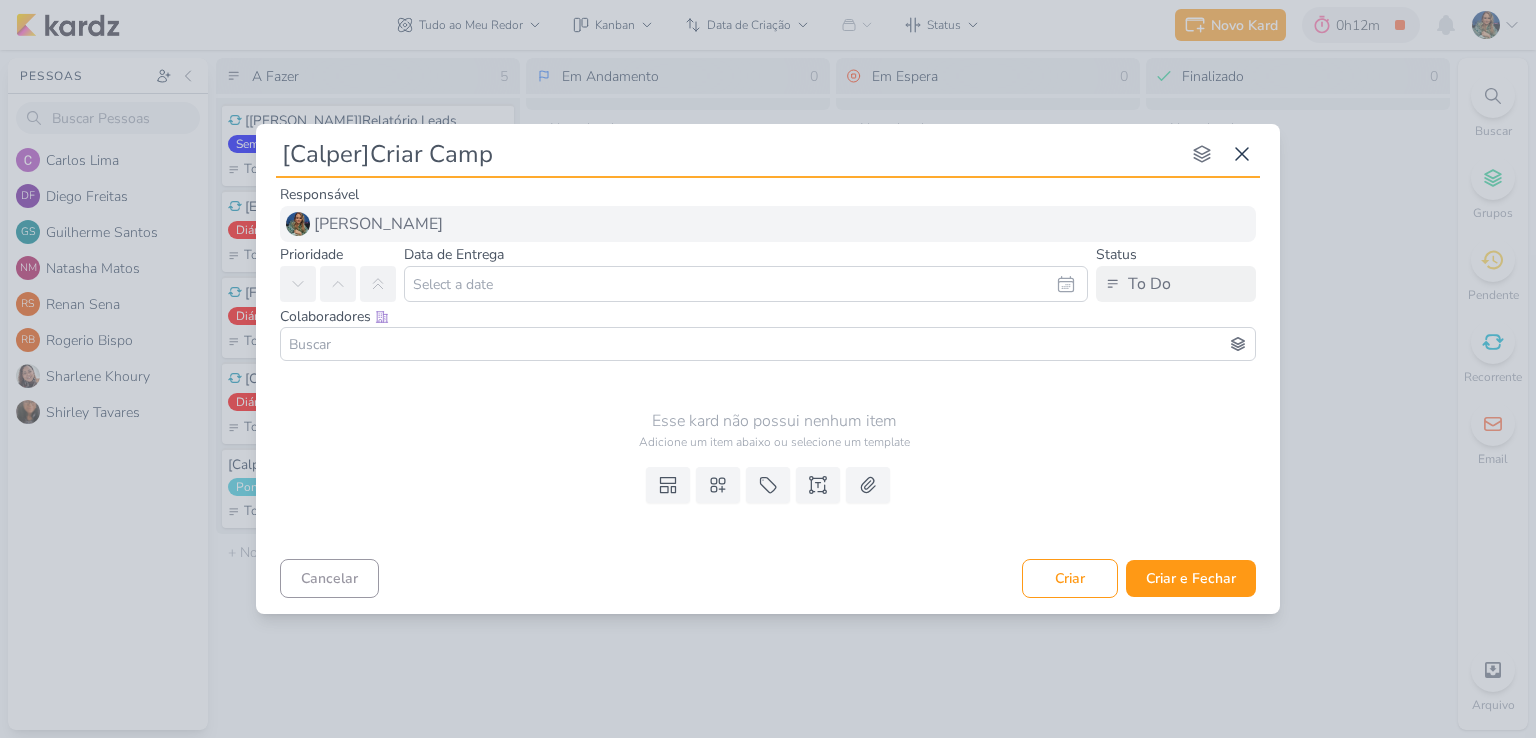 type on "[Calper]Criar Campa" 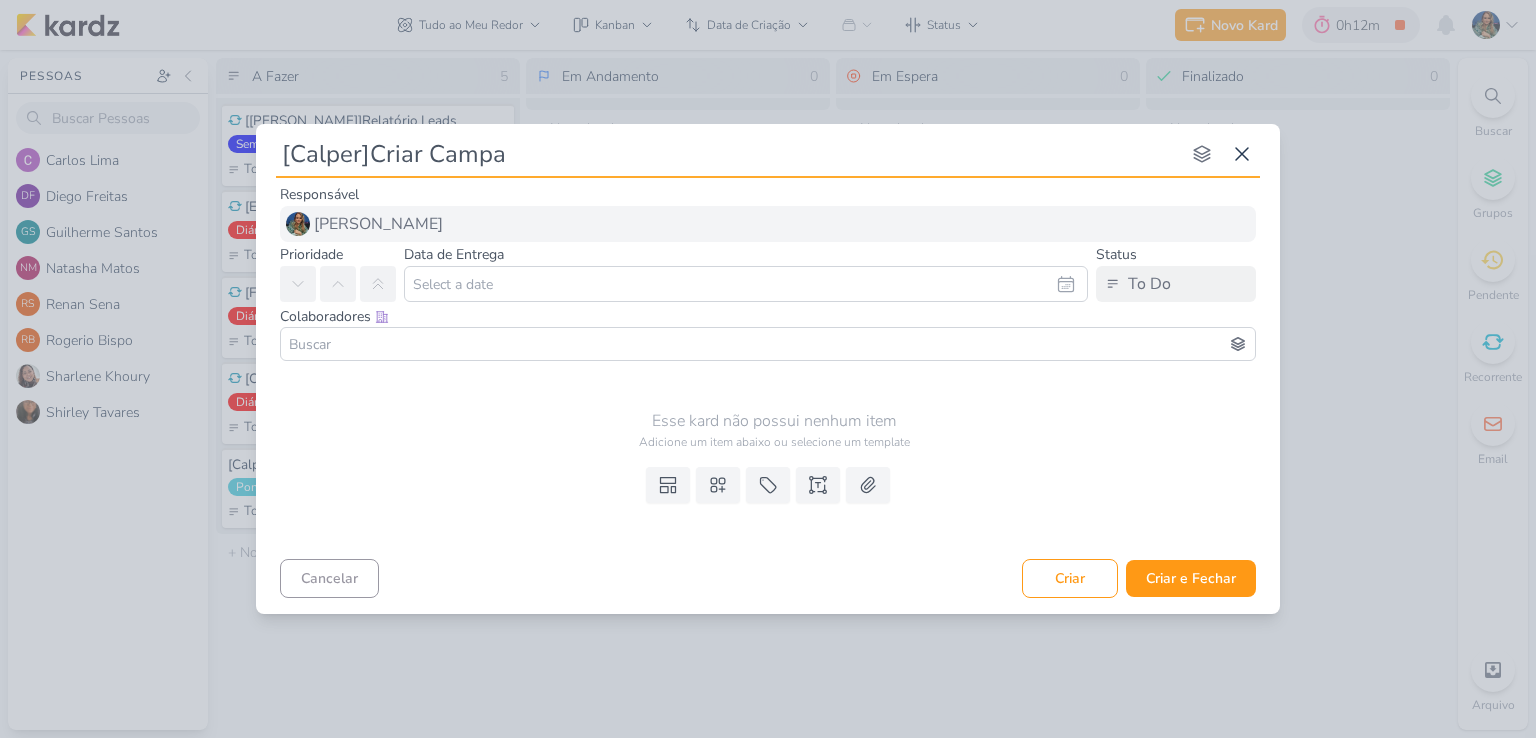type 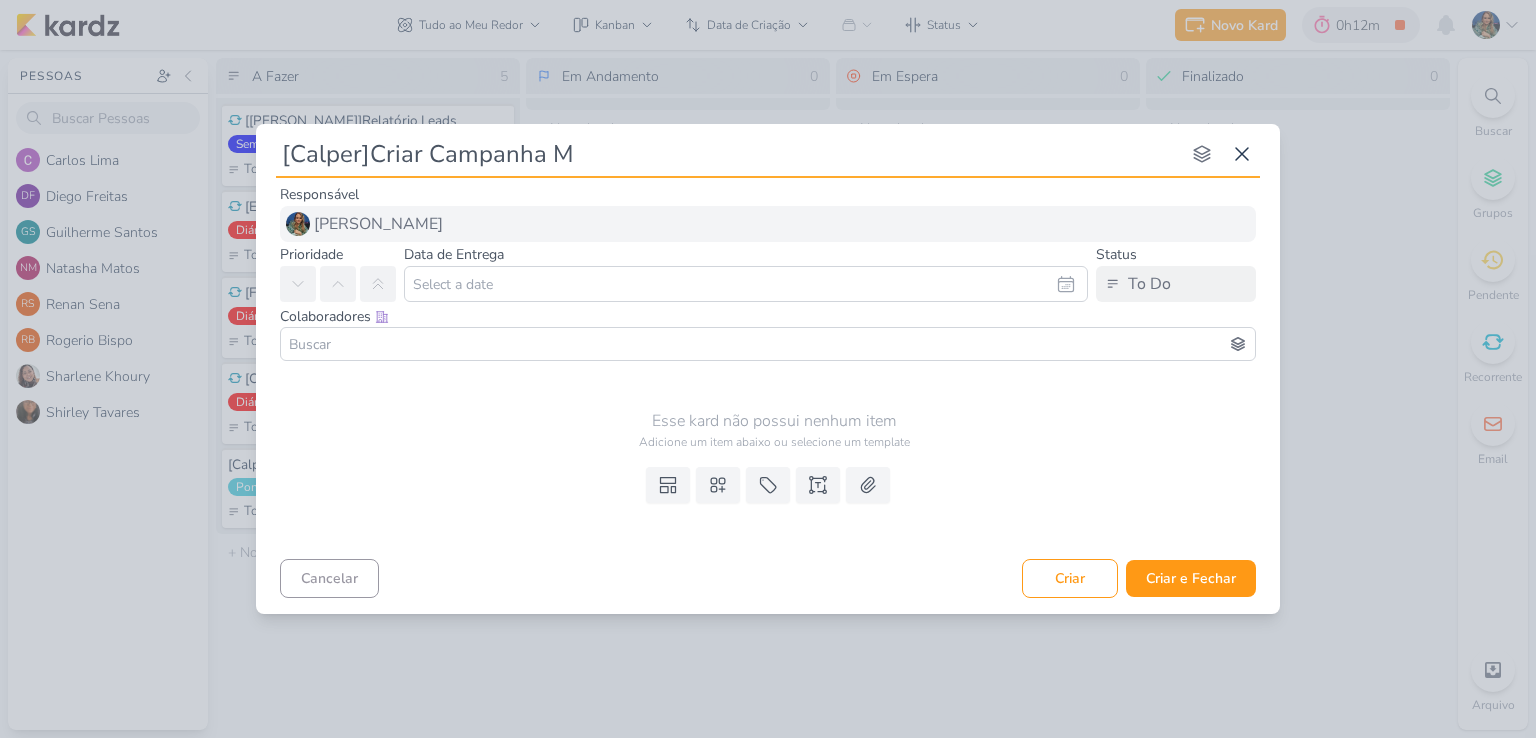 type on "[Calper]Criar Campanha MG" 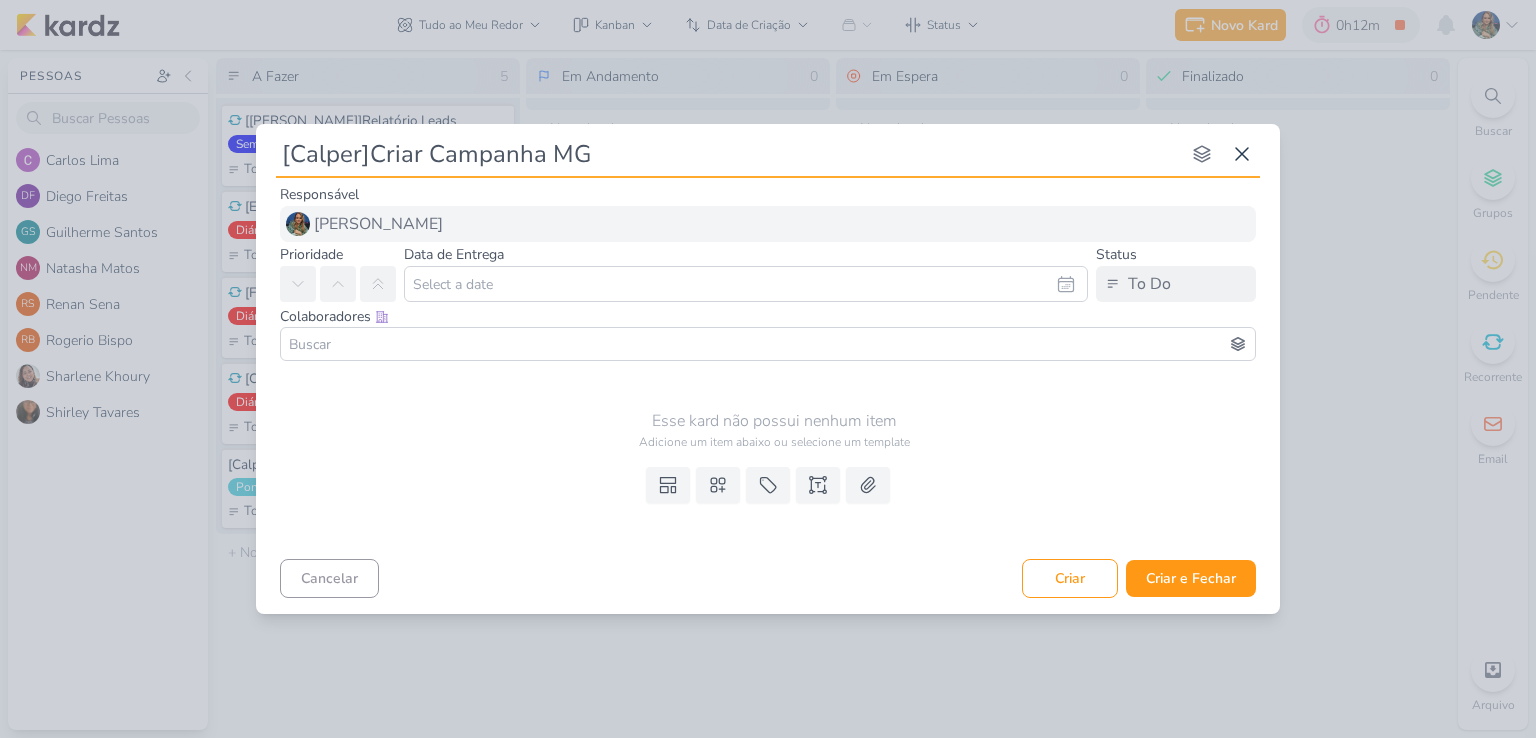 type 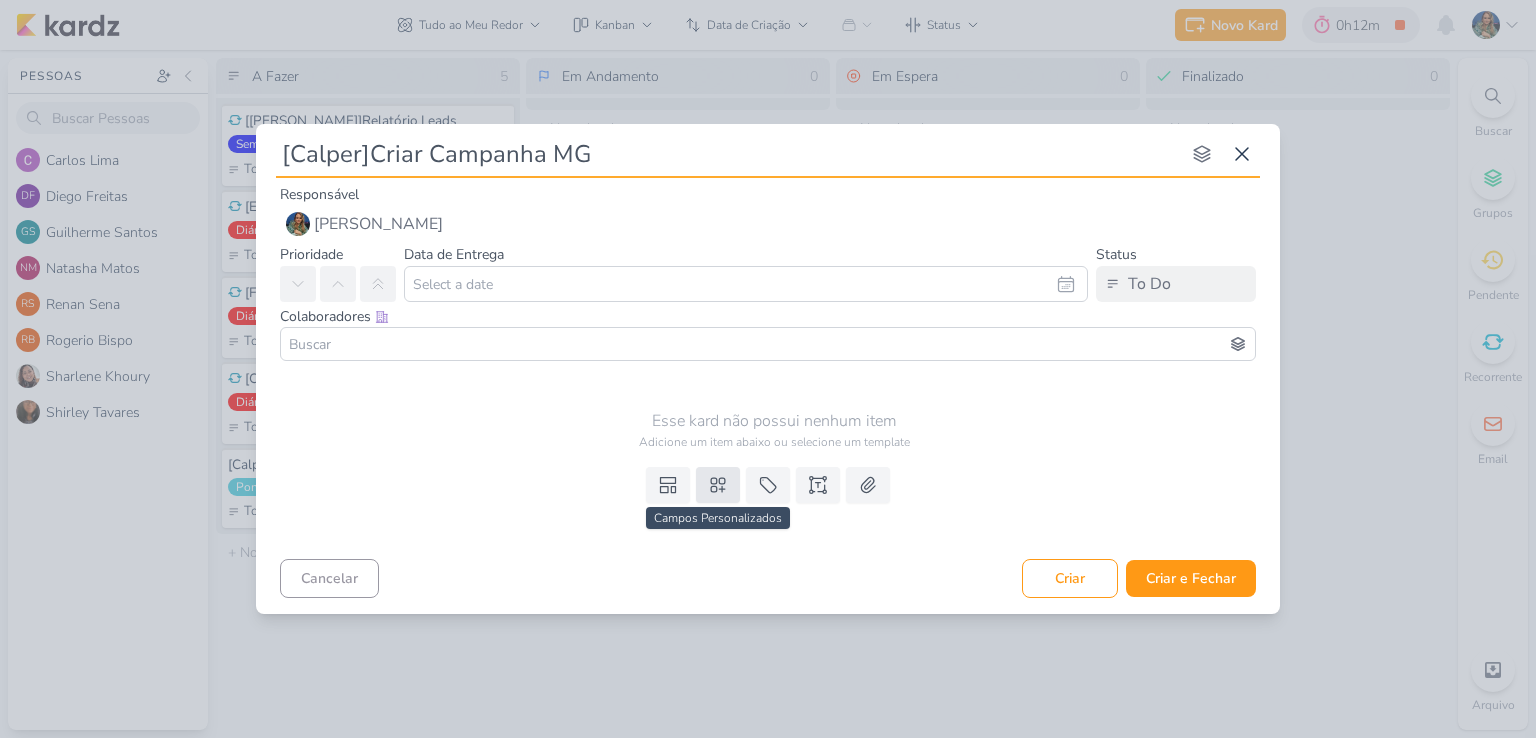 type on "[Calper]Criar Campanha MG" 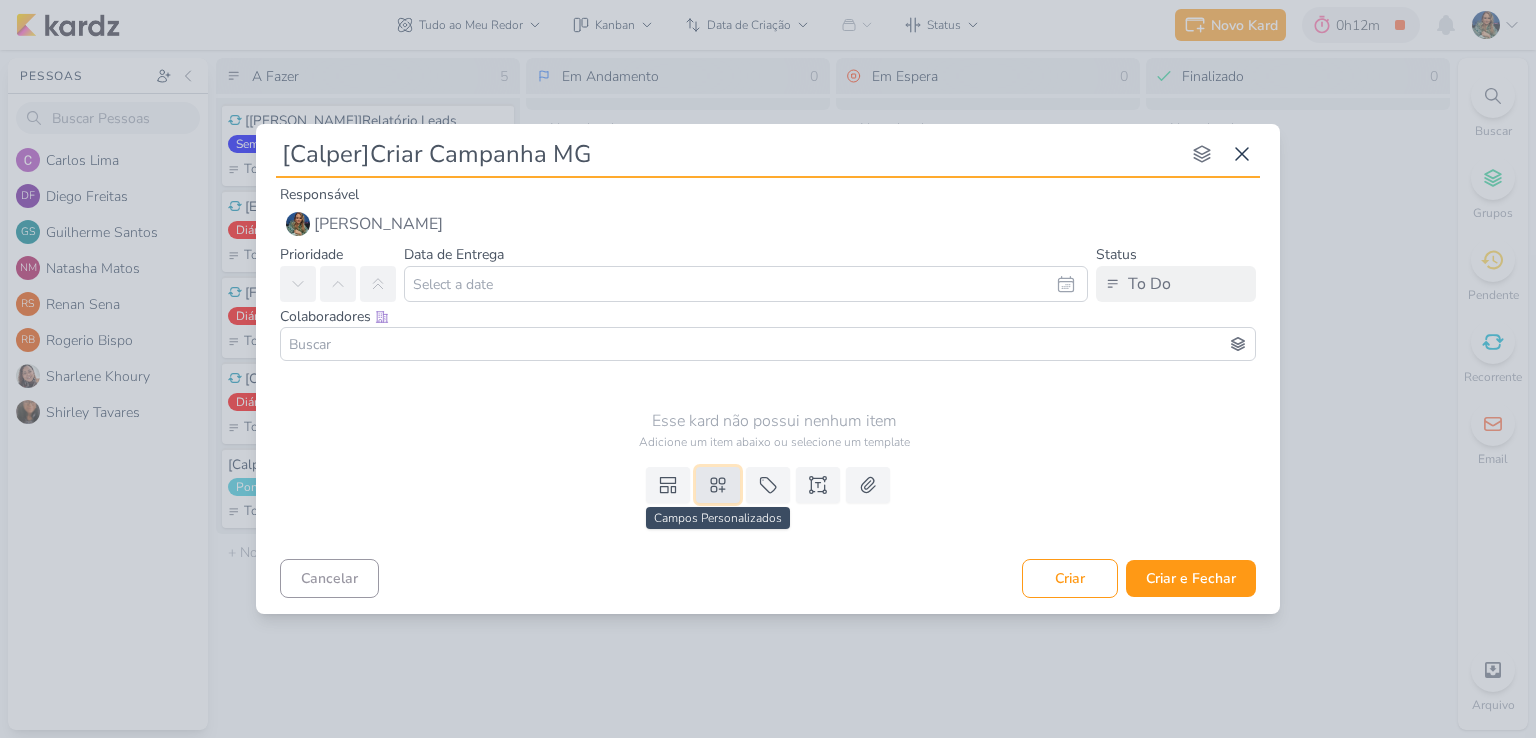 click 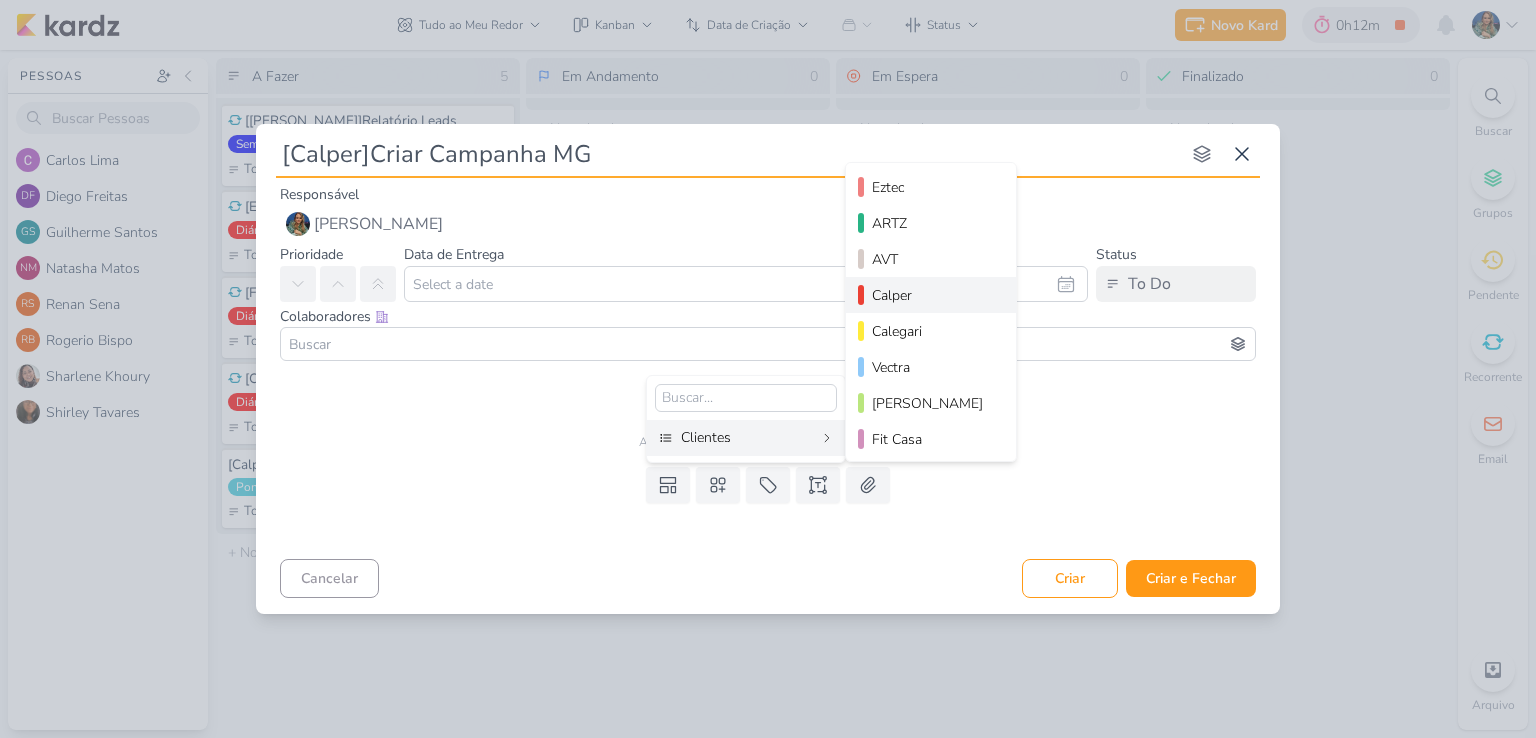 click on "Calper" at bounding box center [932, 295] 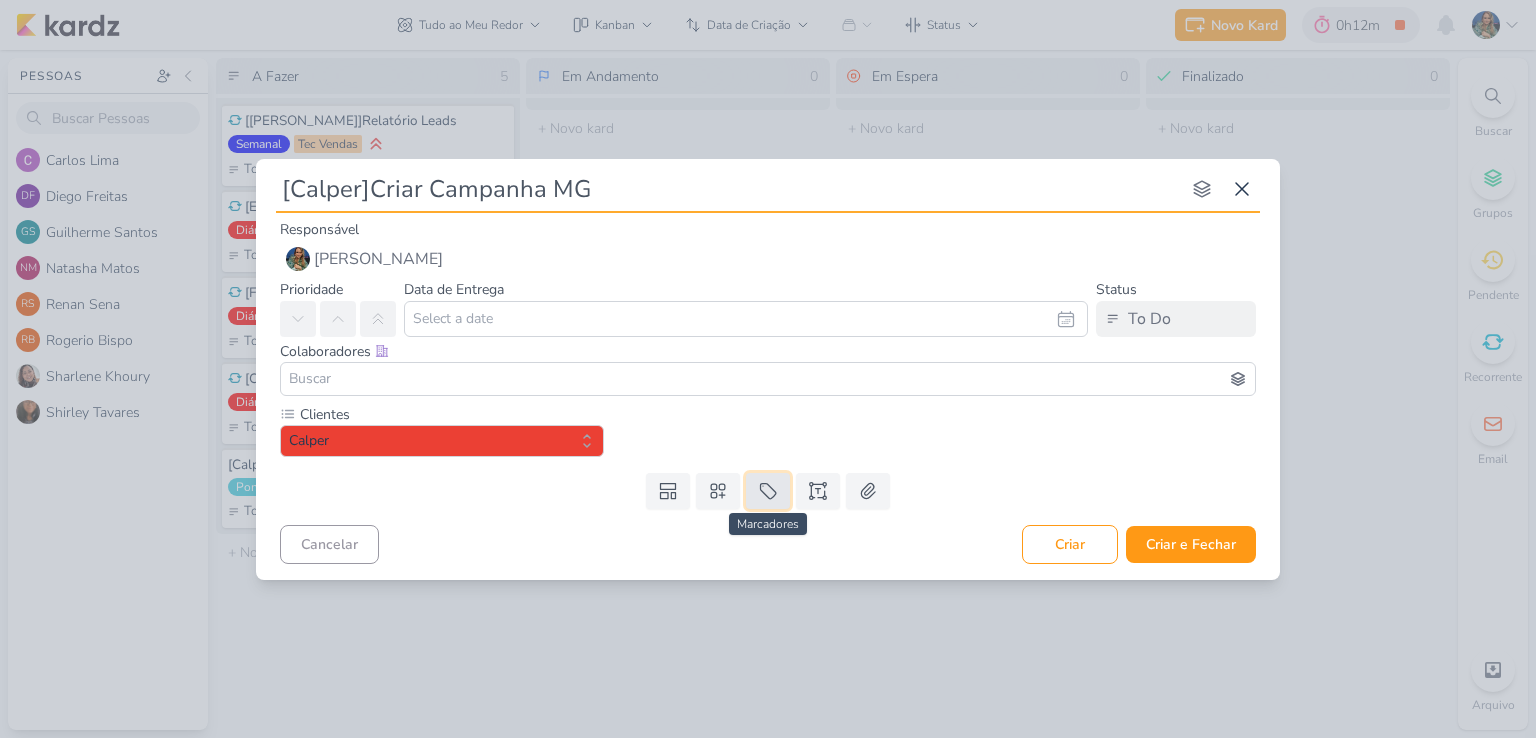 click 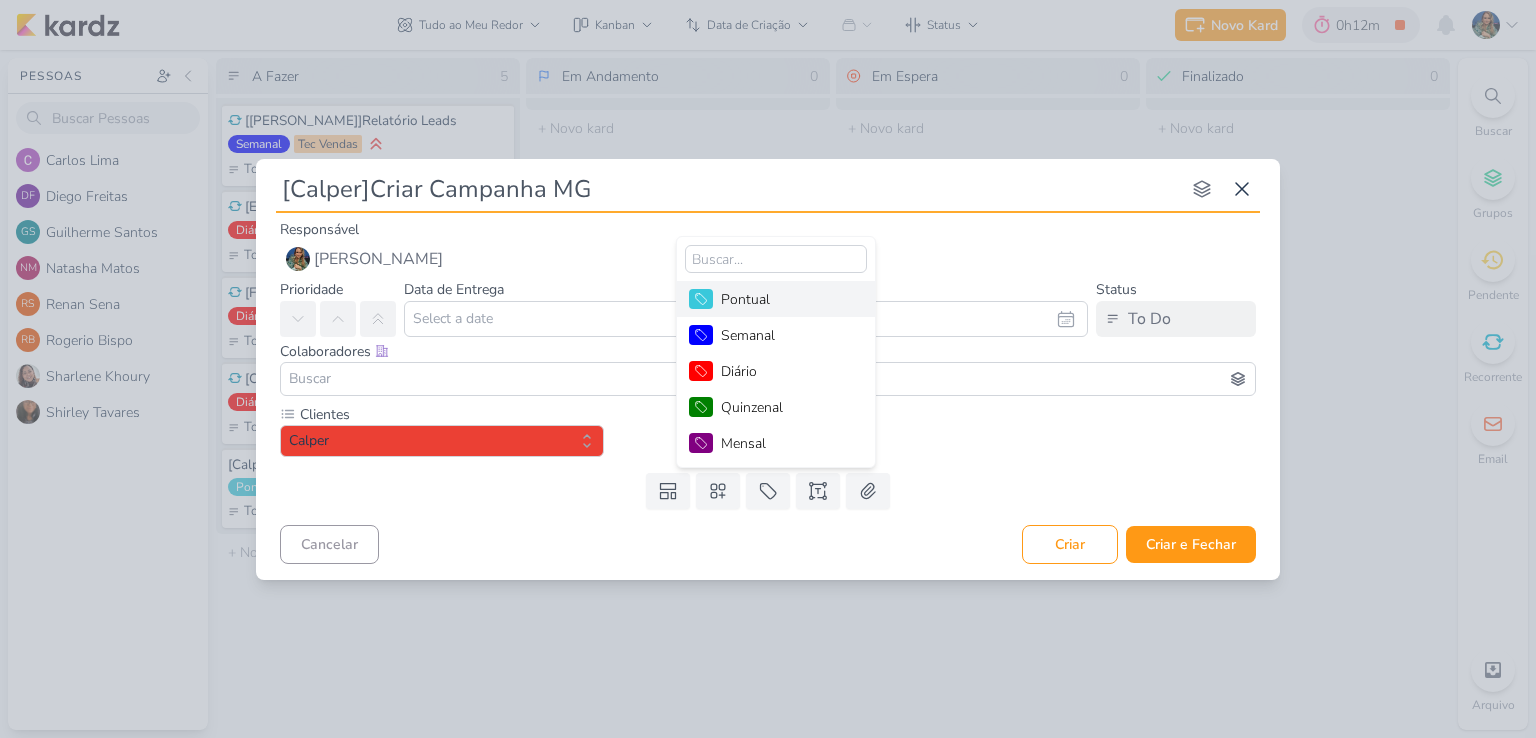 click on "Pontual" at bounding box center (786, 299) 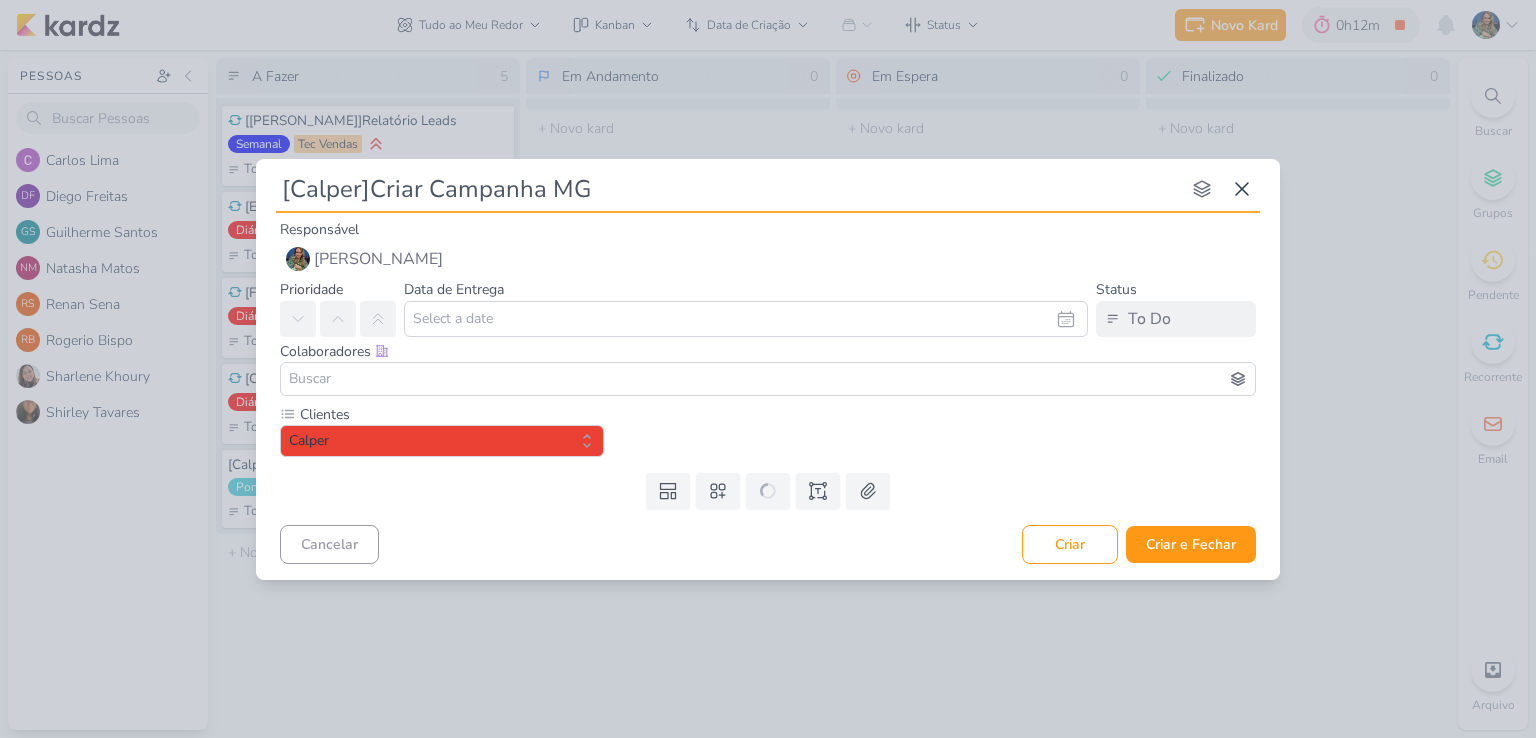 type 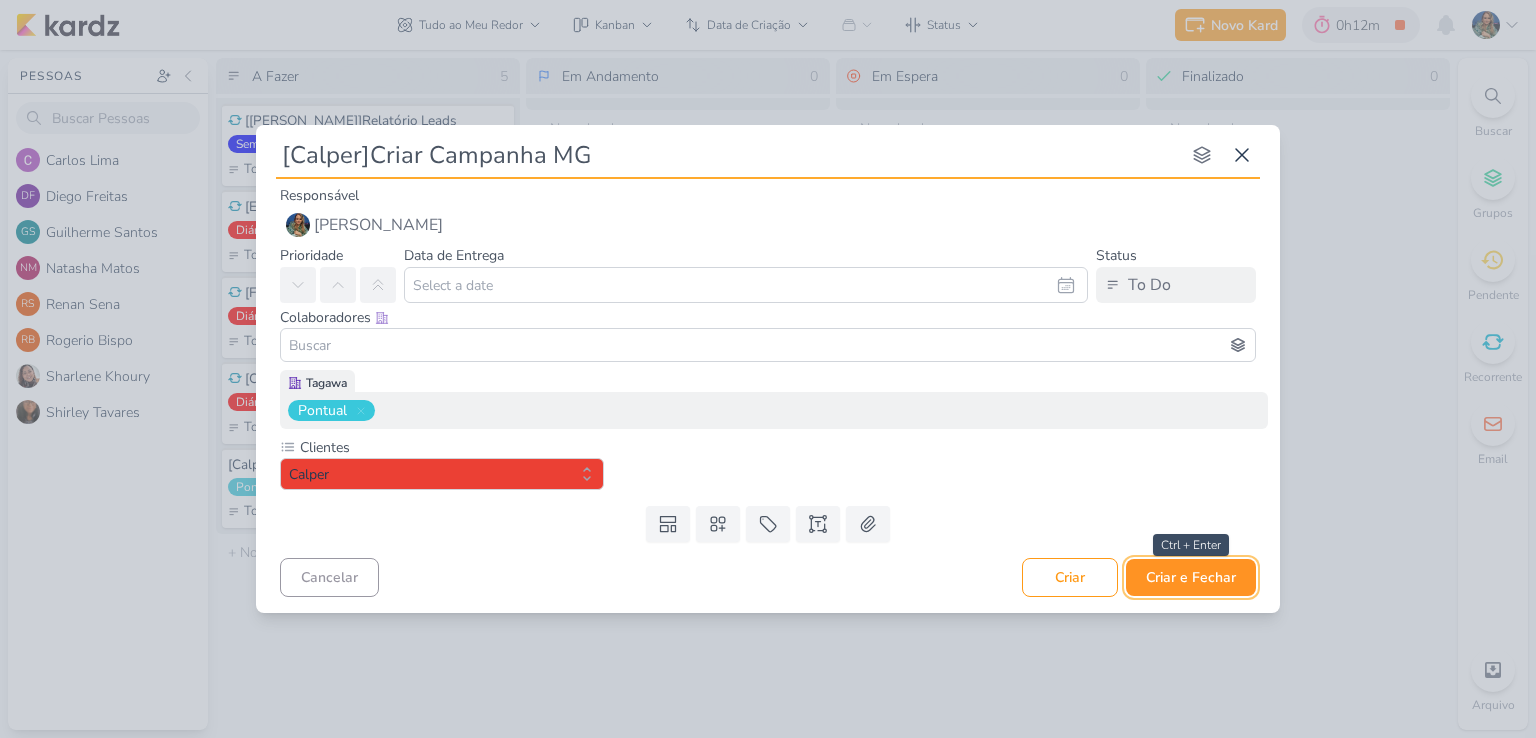 click on "Criar e Fechar" at bounding box center (1191, 577) 